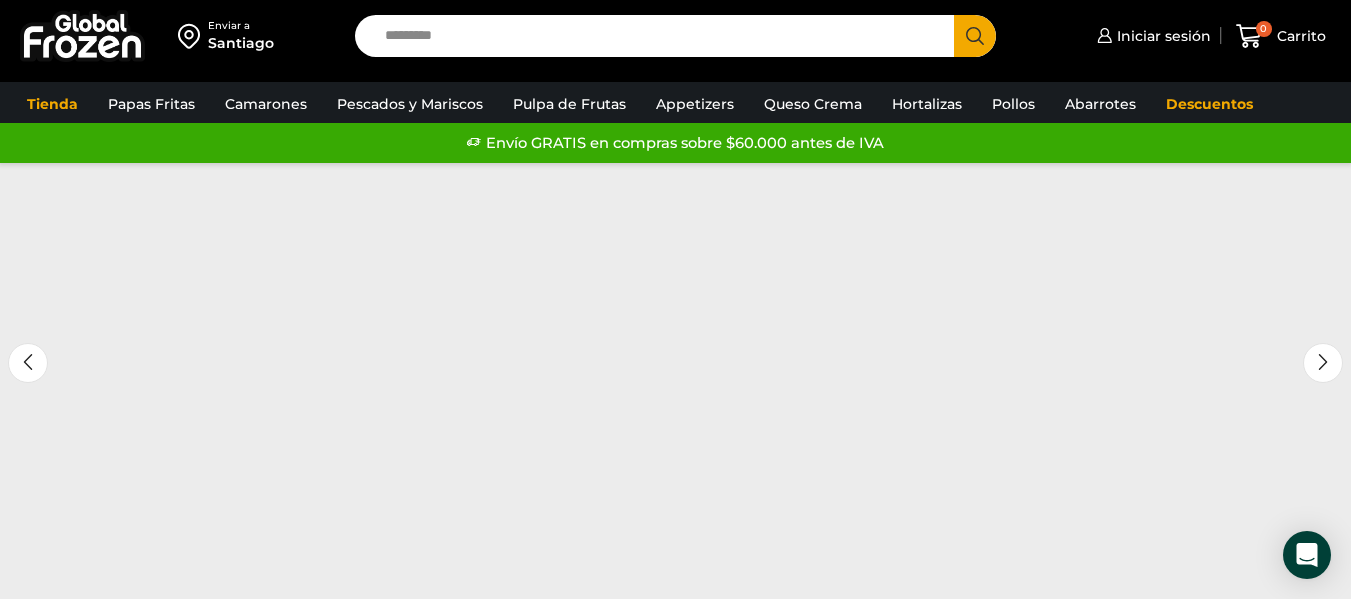 scroll, scrollTop: 0, scrollLeft: 0, axis: both 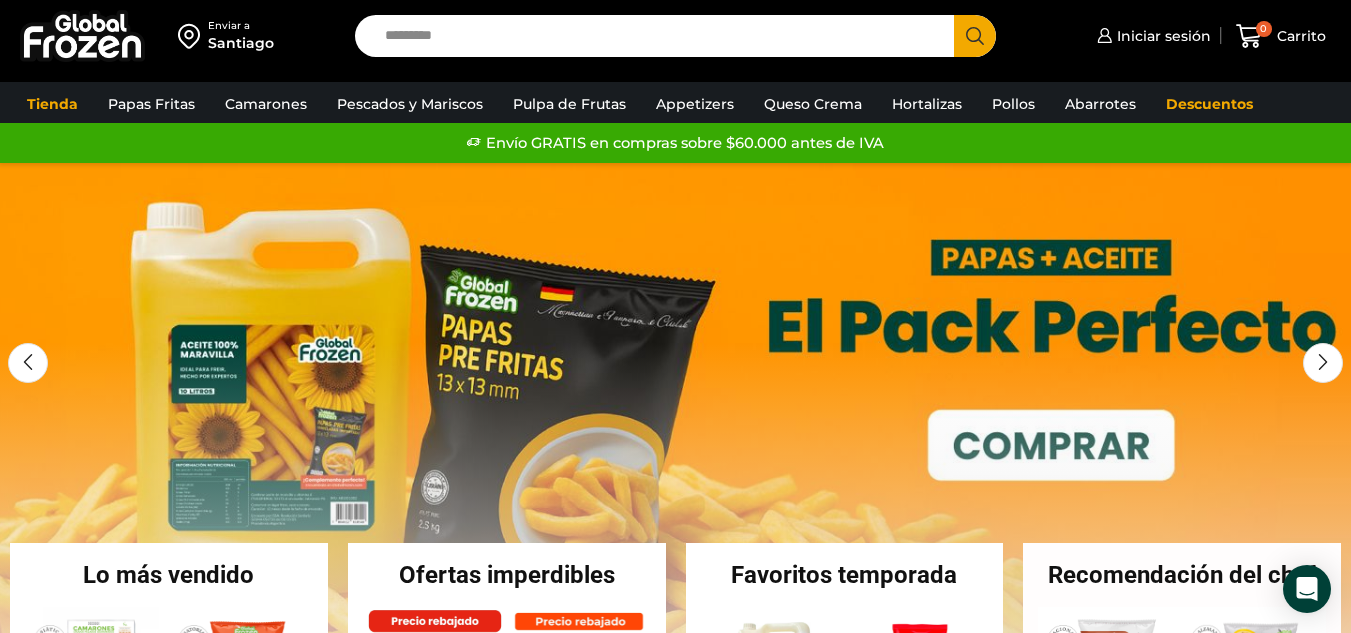 click on "Search input" at bounding box center [659, 36] 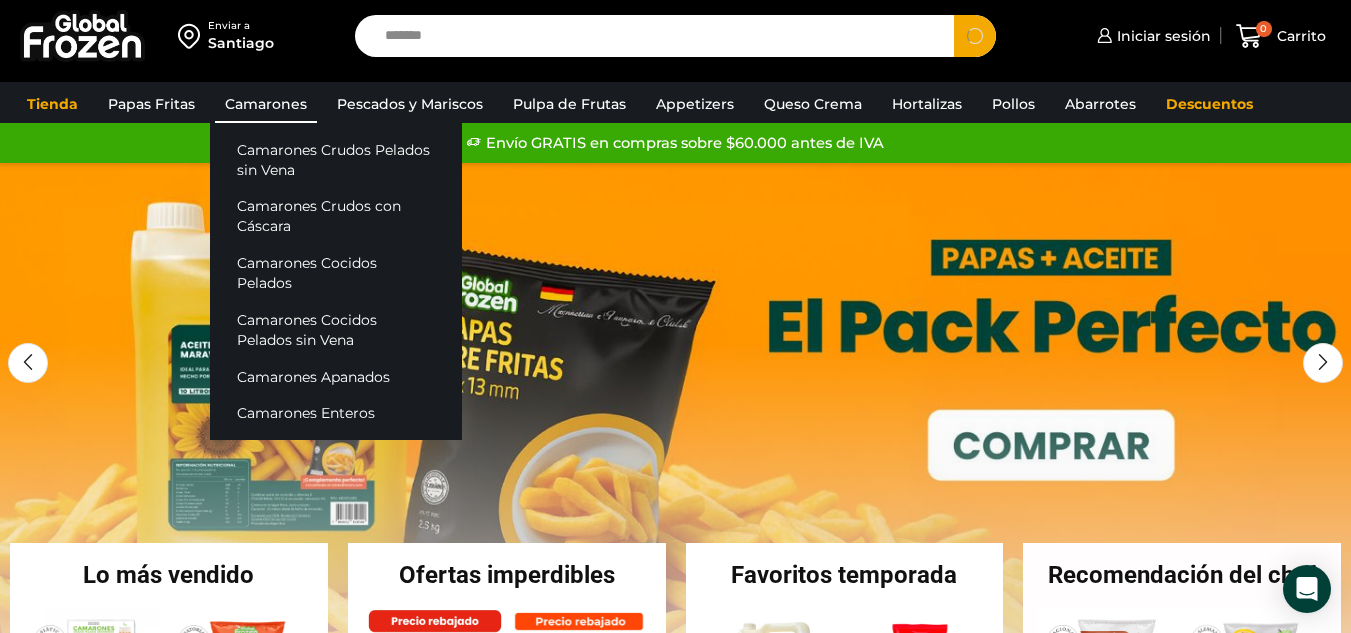 type on "*******" 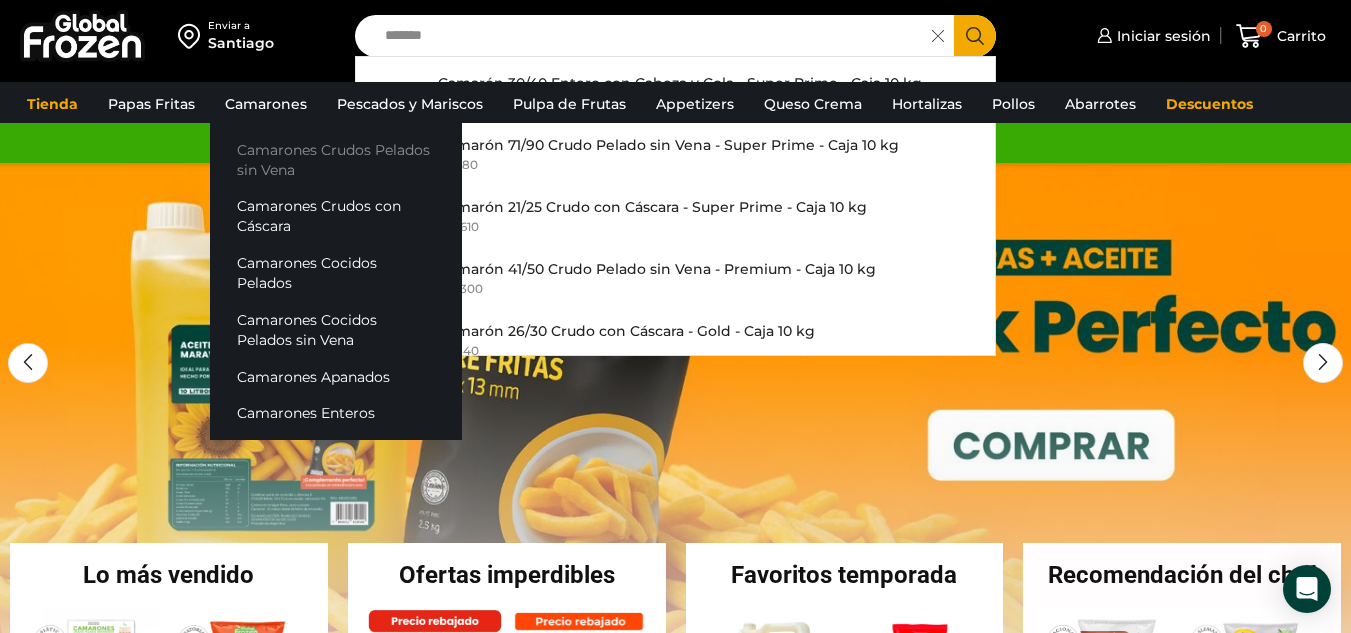 click on "Camarones Crudos Pelados sin Vena" at bounding box center (336, 159) 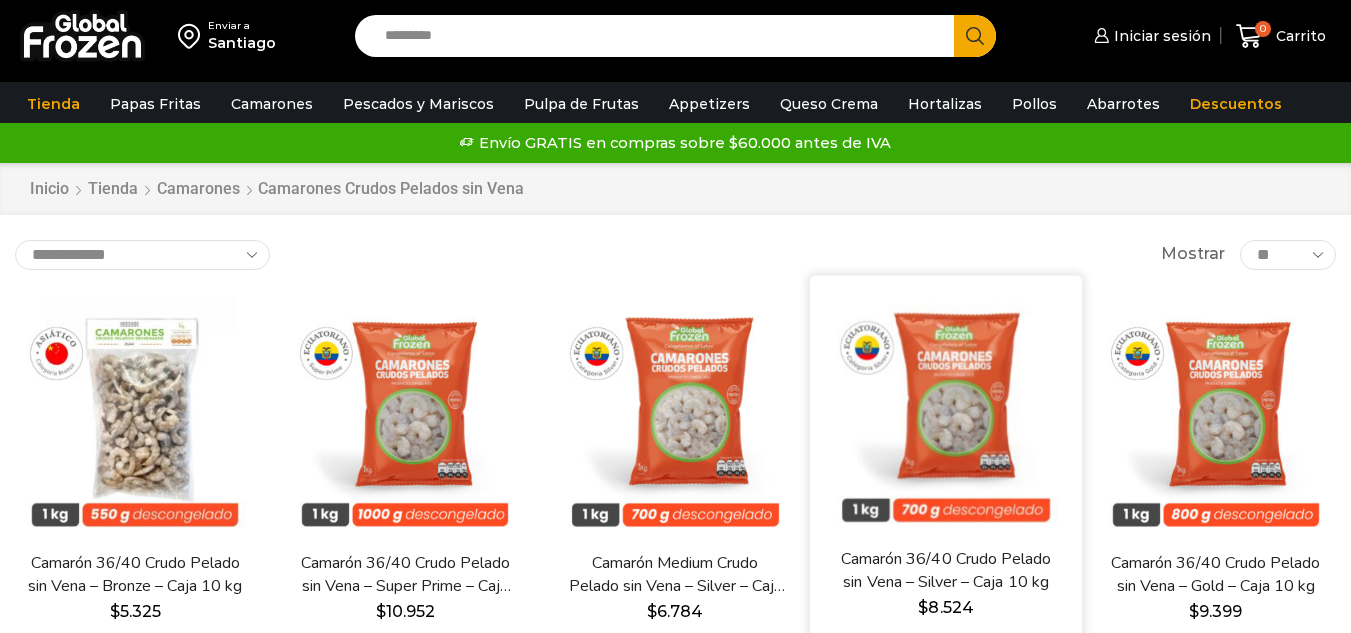 scroll, scrollTop: 0, scrollLeft: 0, axis: both 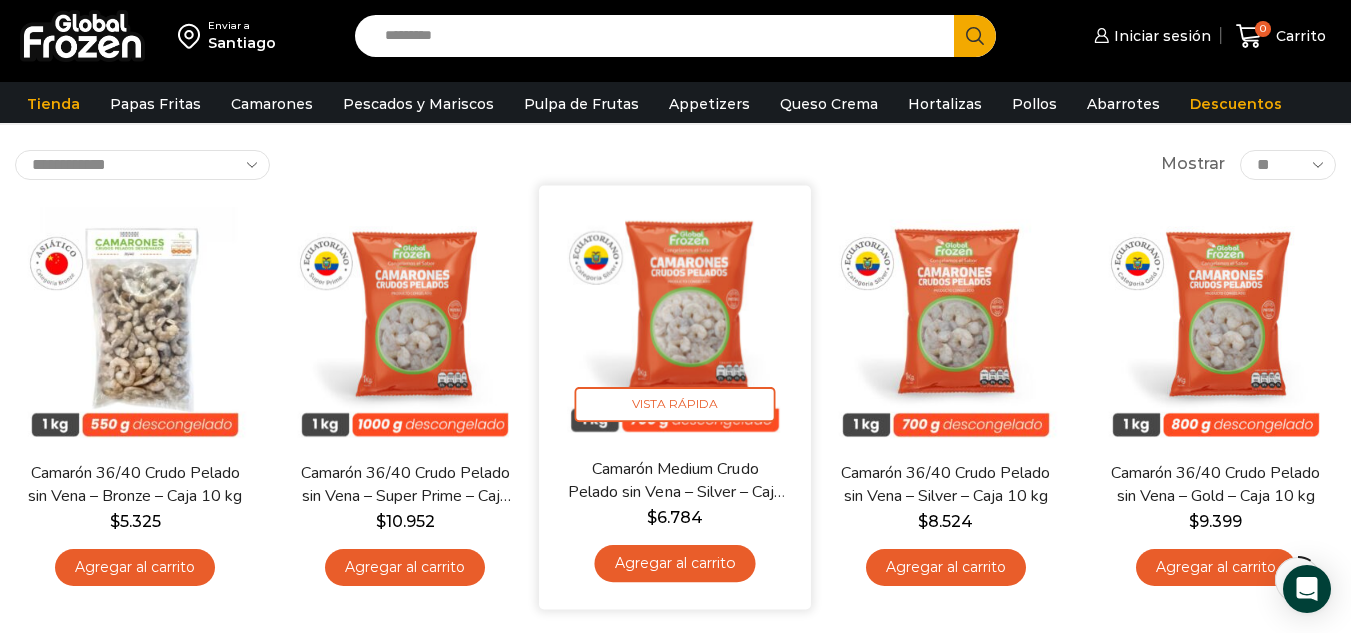 click on "Camarón Medium Crudo Pelado sin Vena – Silver – Caja 10 kg" at bounding box center [676, 480] 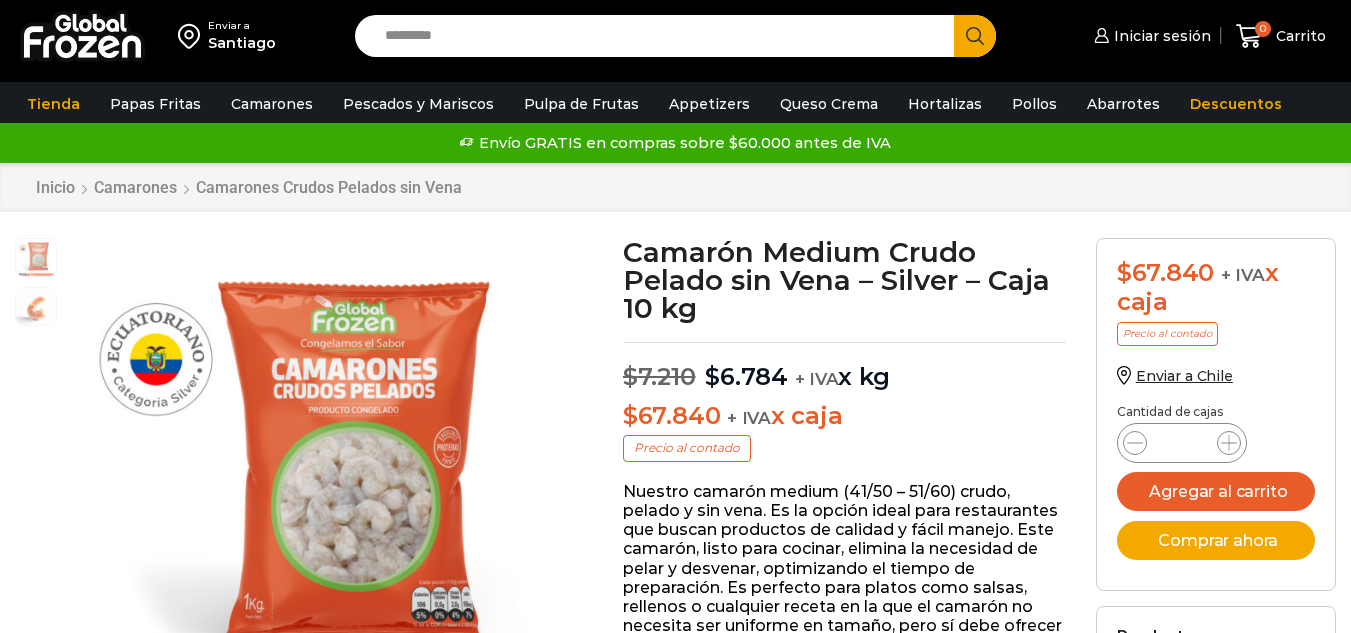 scroll, scrollTop: 1, scrollLeft: 0, axis: vertical 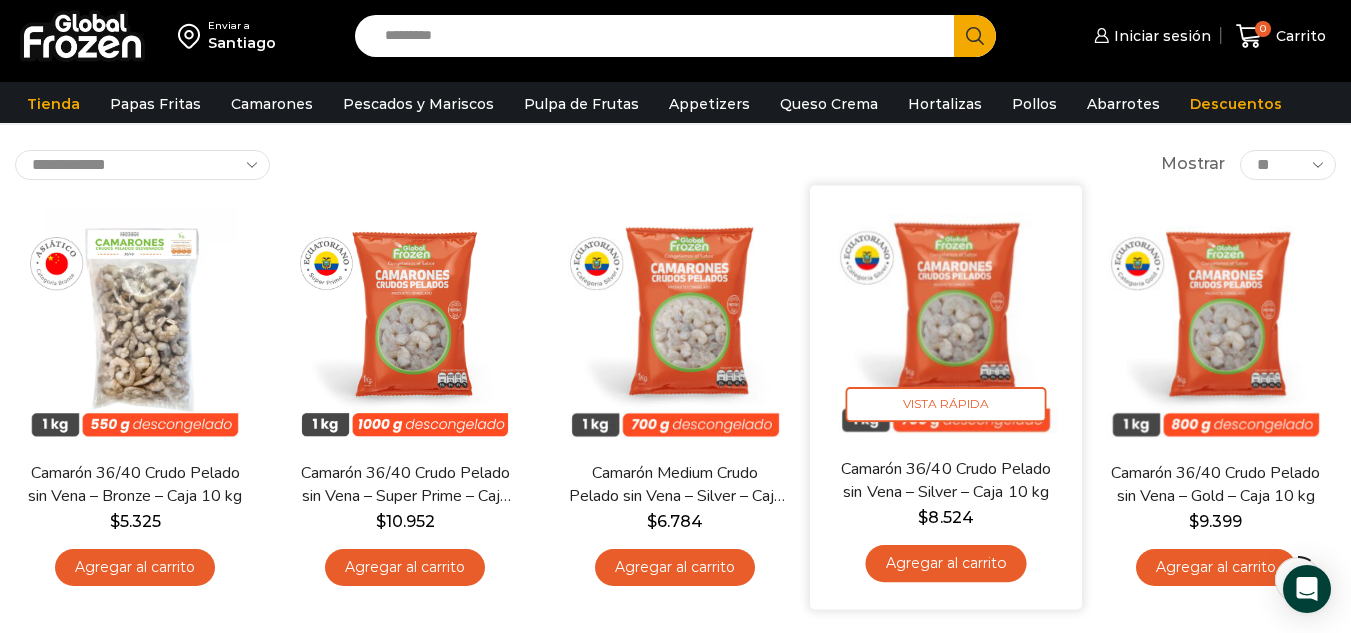 click at bounding box center [946, 321] 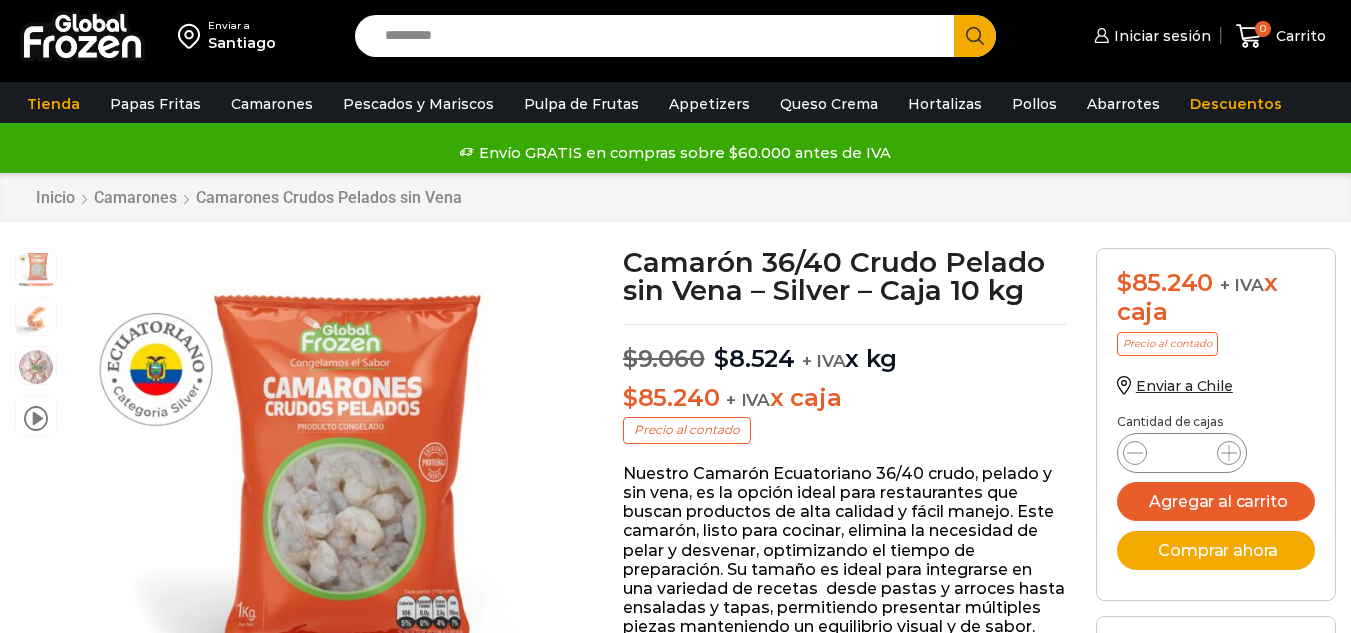 scroll, scrollTop: 1, scrollLeft: 0, axis: vertical 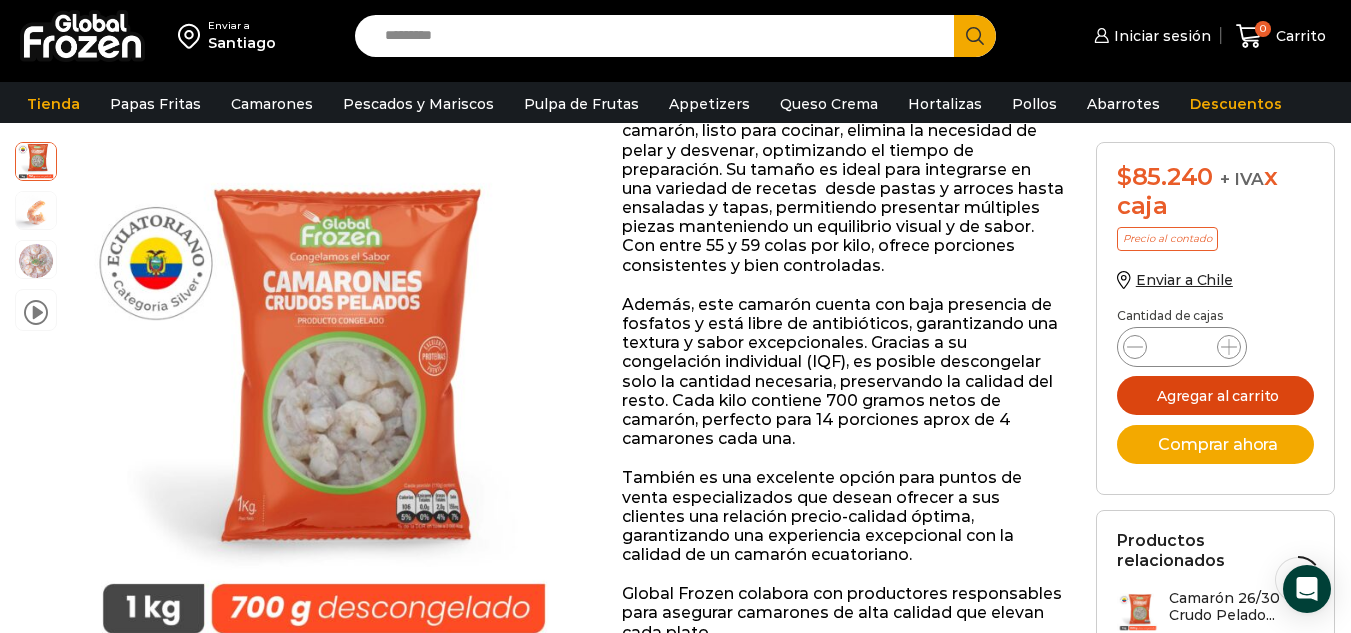 click on "Agregar al carrito" at bounding box center [1216, 395] 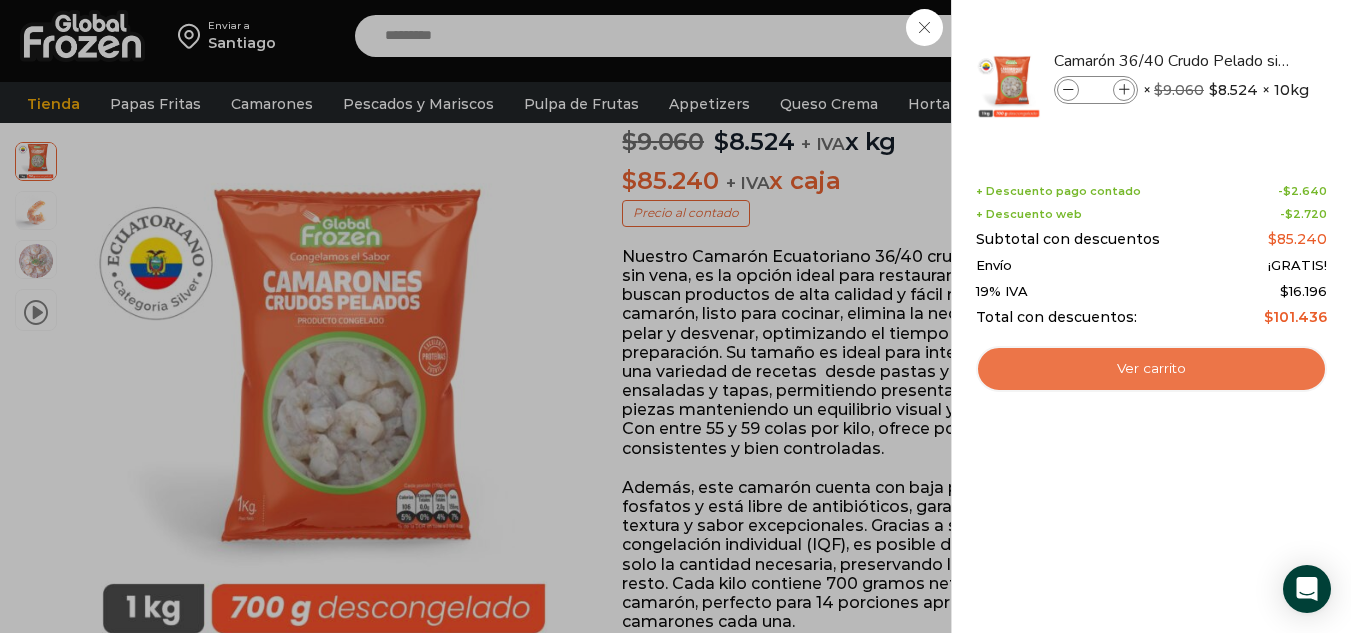 scroll, scrollTop: 0, scrollLeft: 0, axis: both 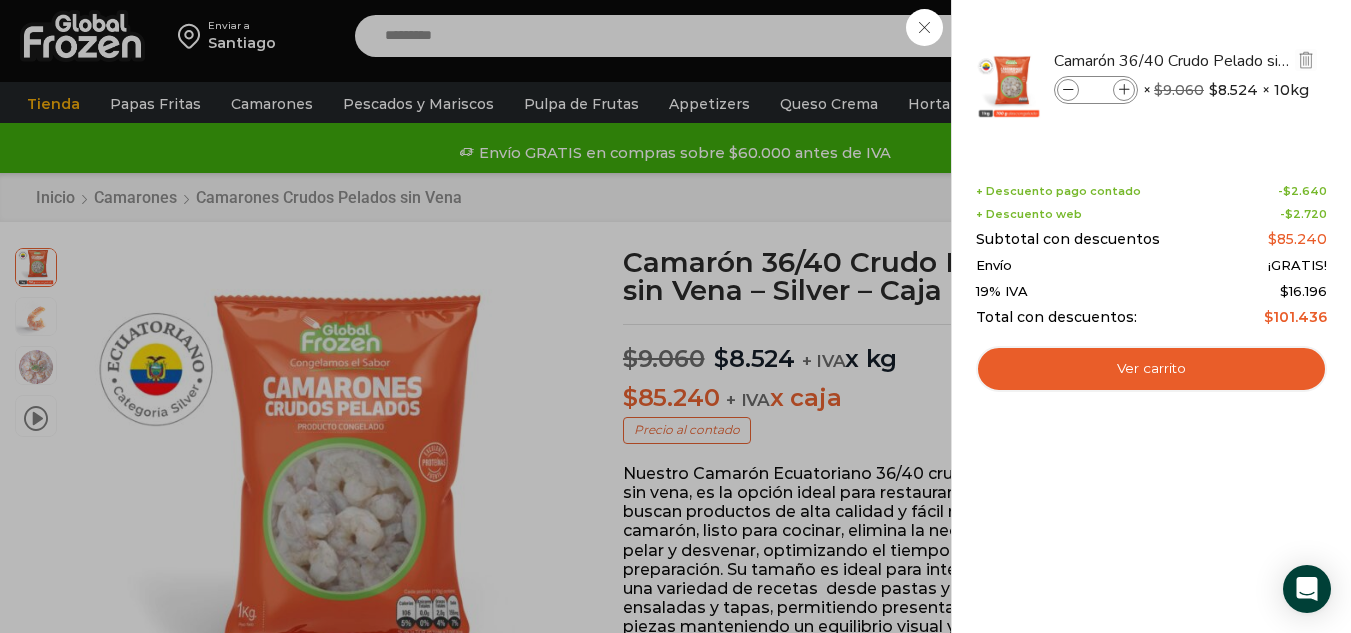click at bounding box center [1124, 90] 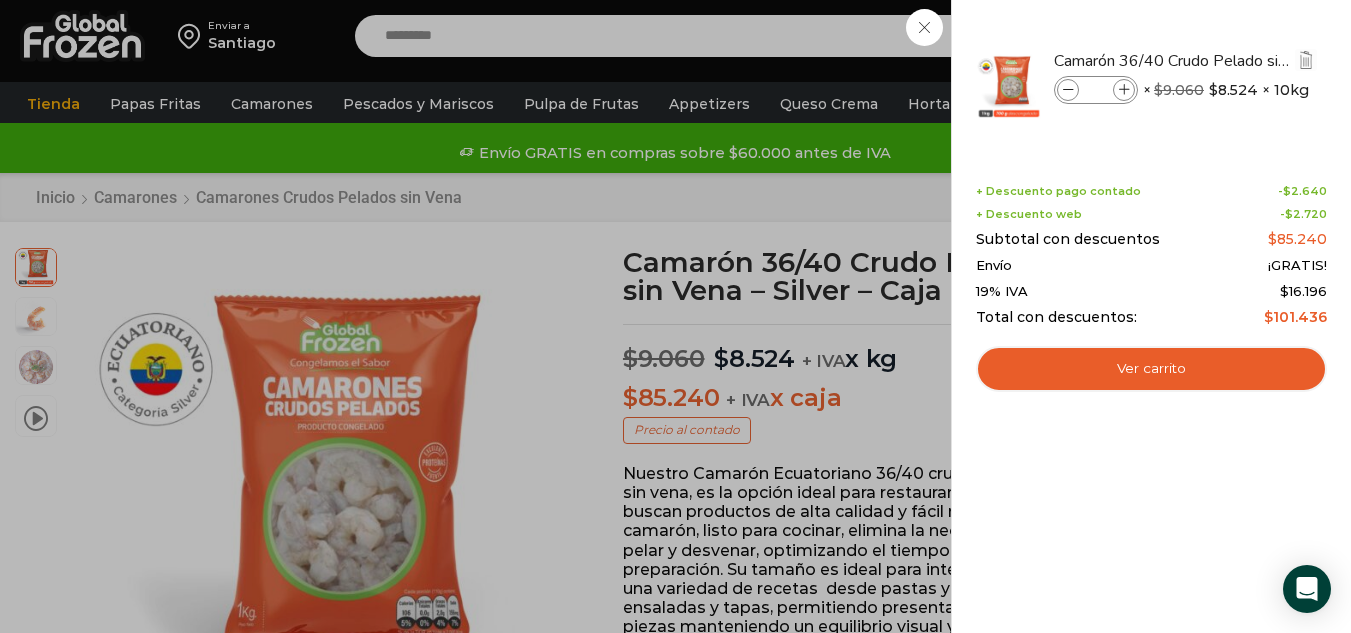 click at bounding box center (1124, 90) 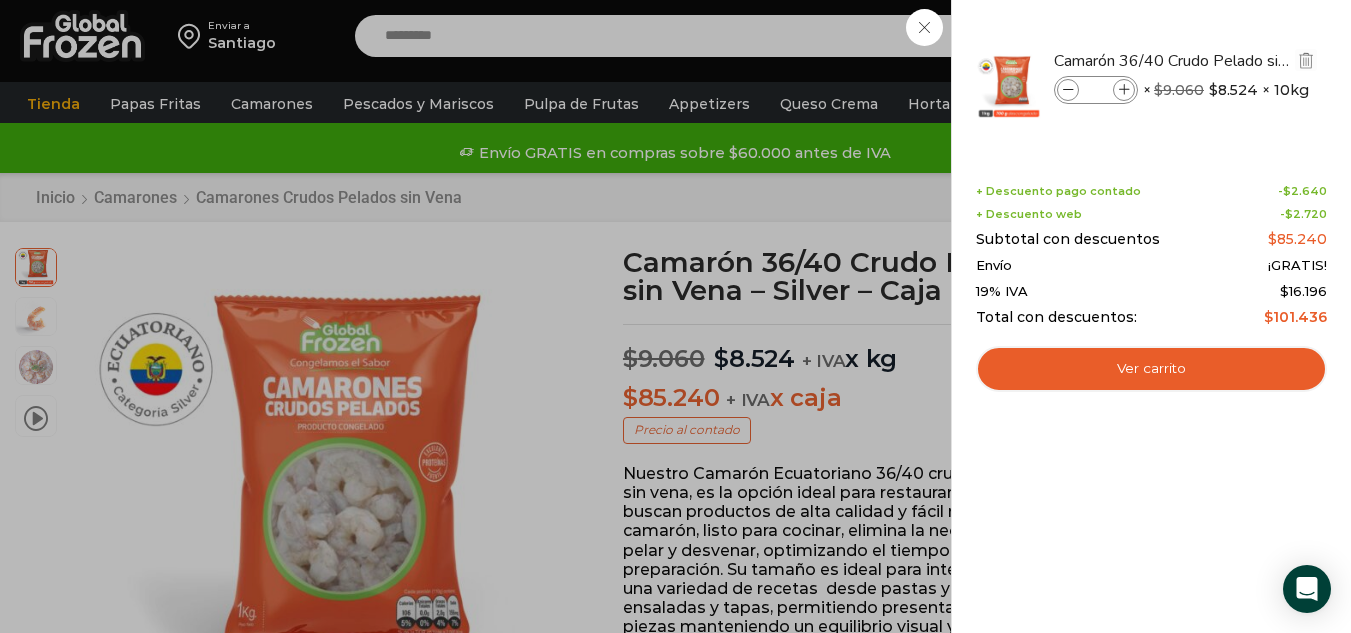 click at bounding box center [1068, 90] 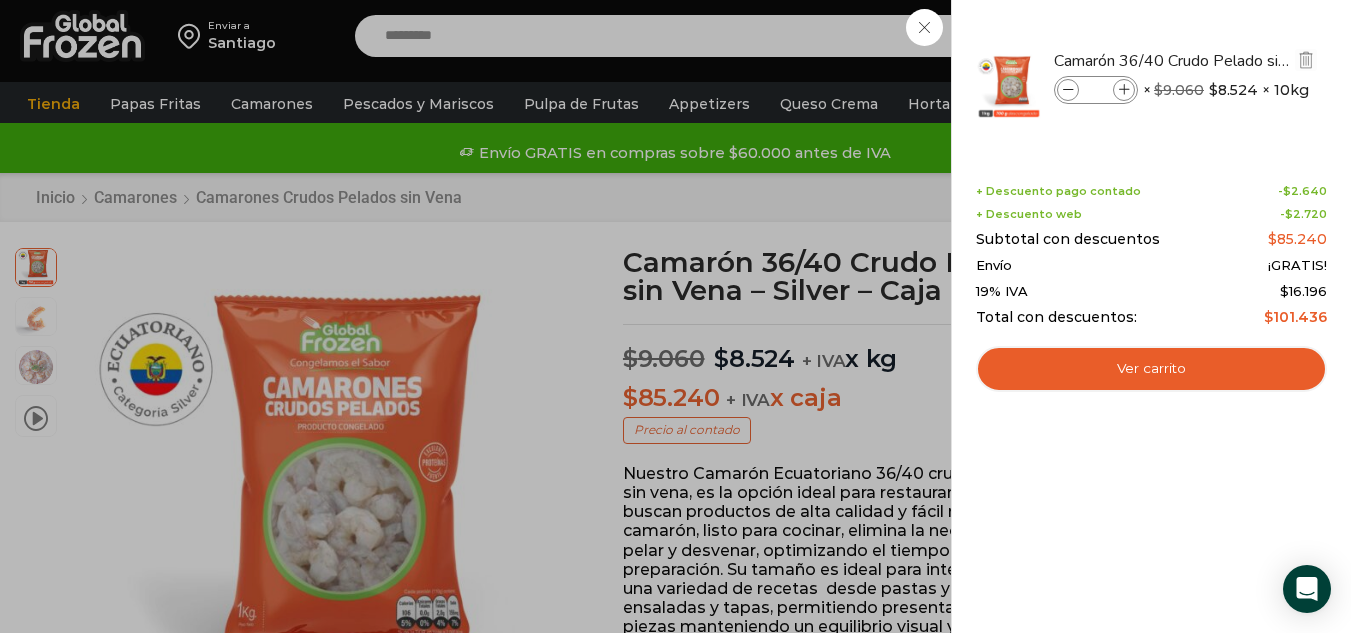 type on "*" 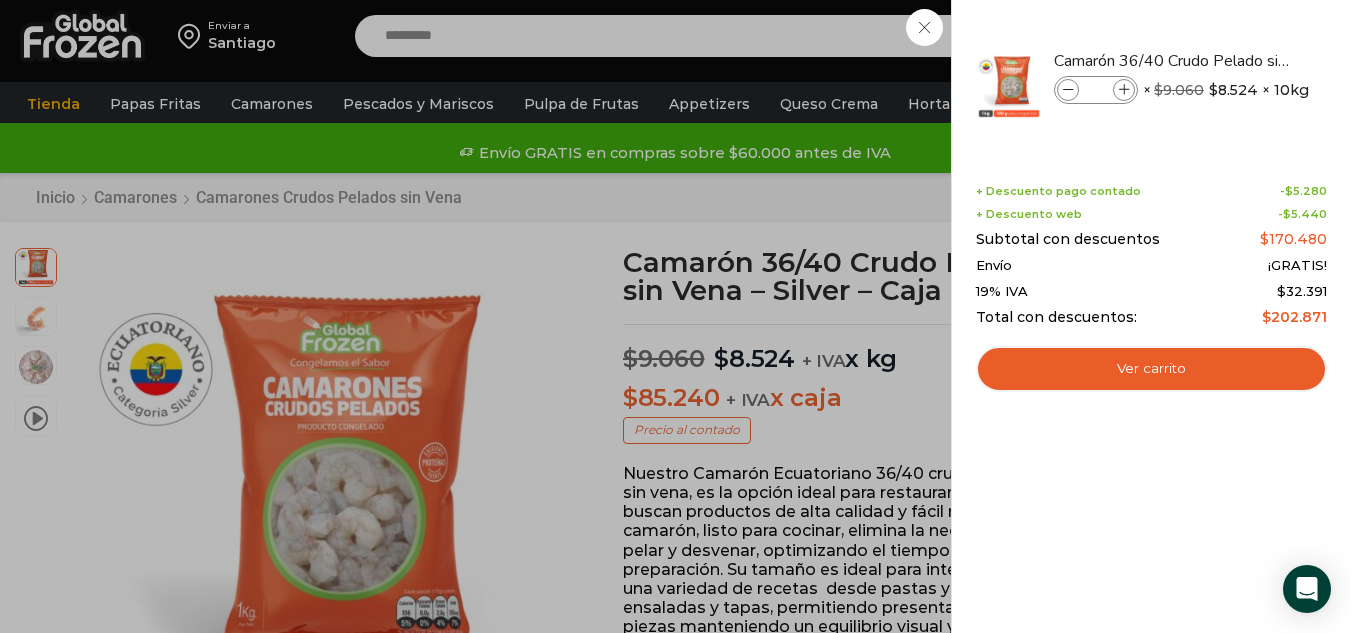 click on "2
Carrito
2
2
Shopping Cart
*" at bounding box center (1281, 36) 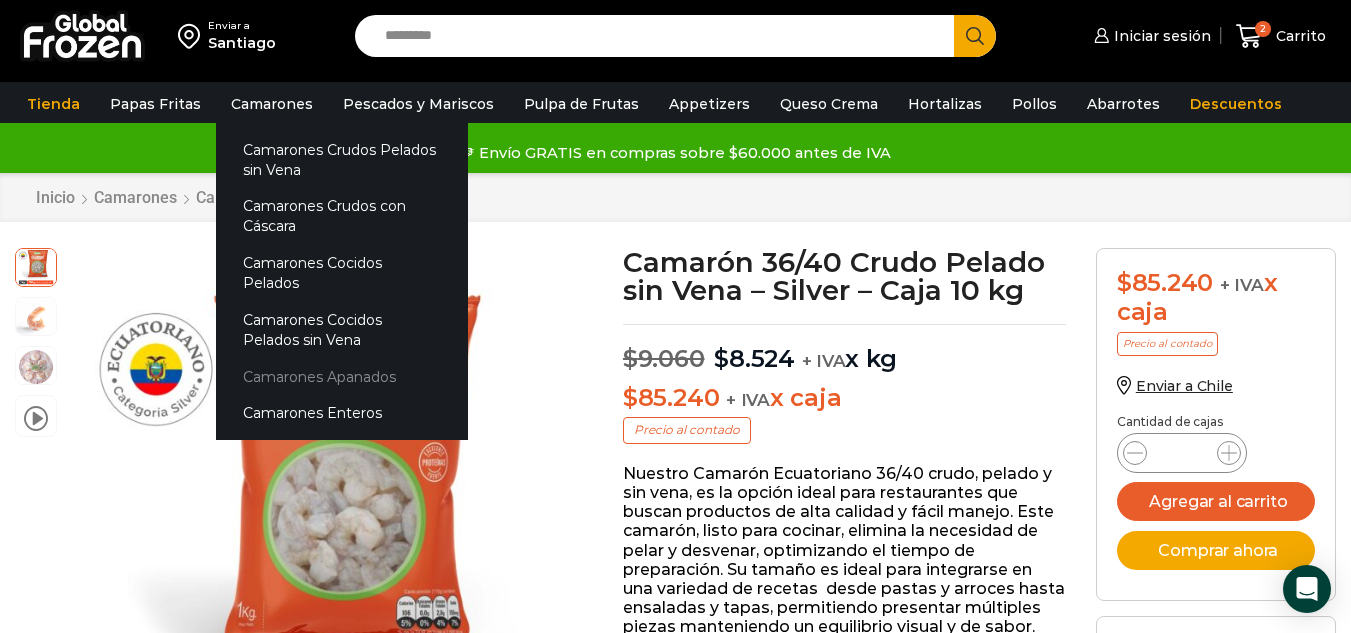 click on "Camarones Apanados" at bounding box center [342, 376] 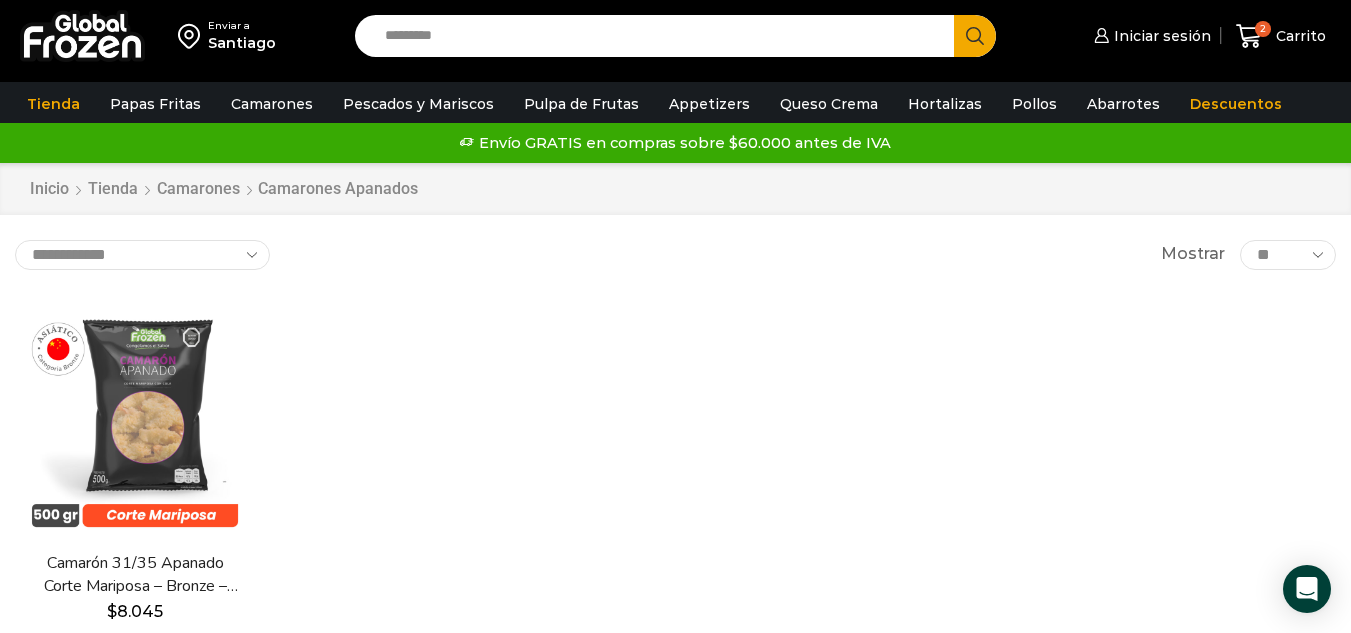 scroll, scrollTop: 0, scrollLeft: 0, axis: both 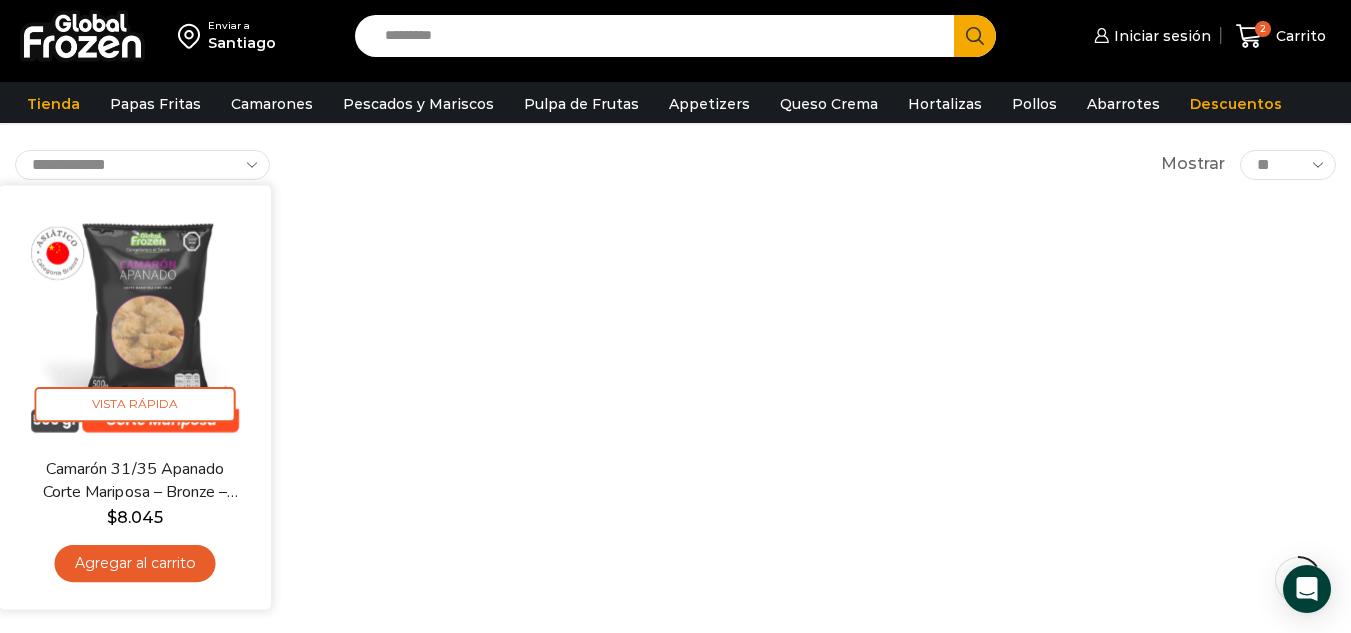 click on "Agregar al carrito" at bounding box center (135, 563) 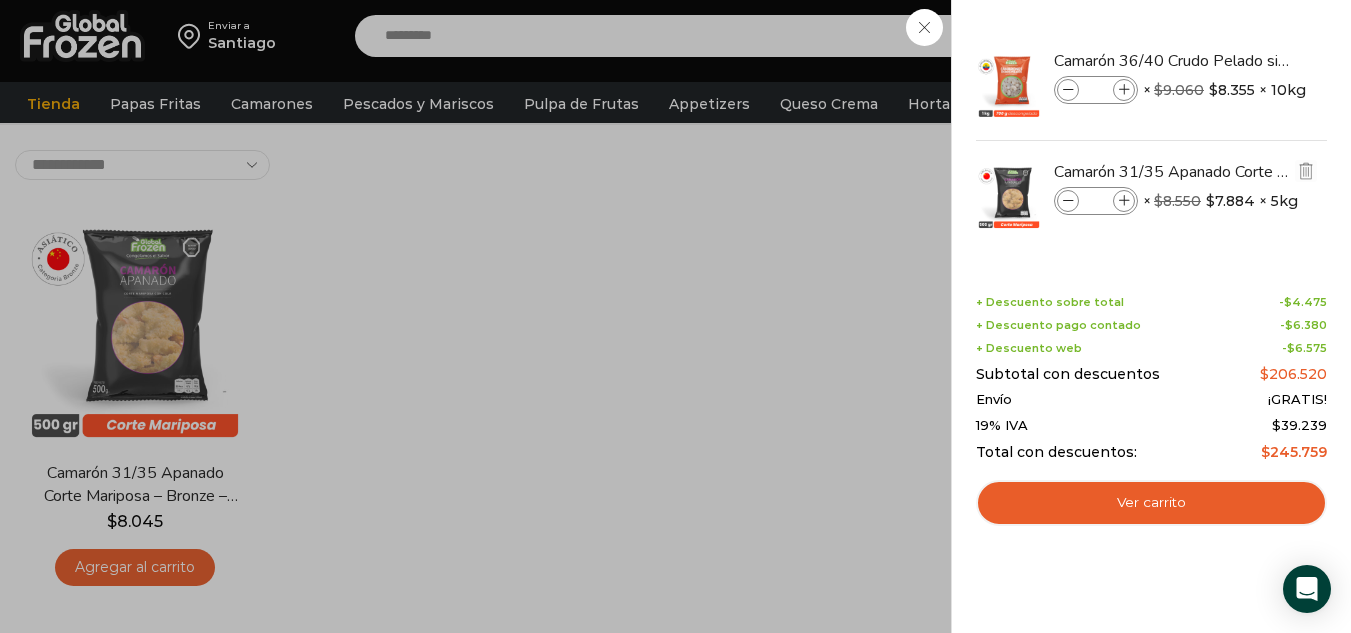 click at bounding box center [1124, 201] 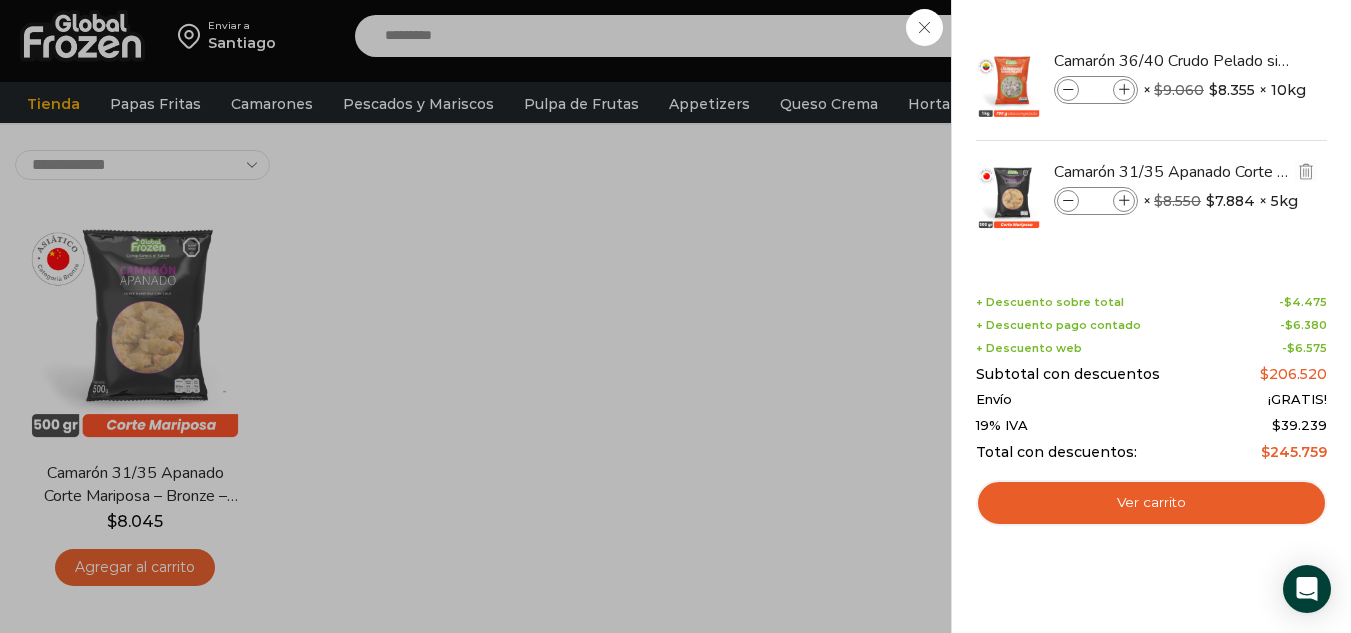 type on "*" 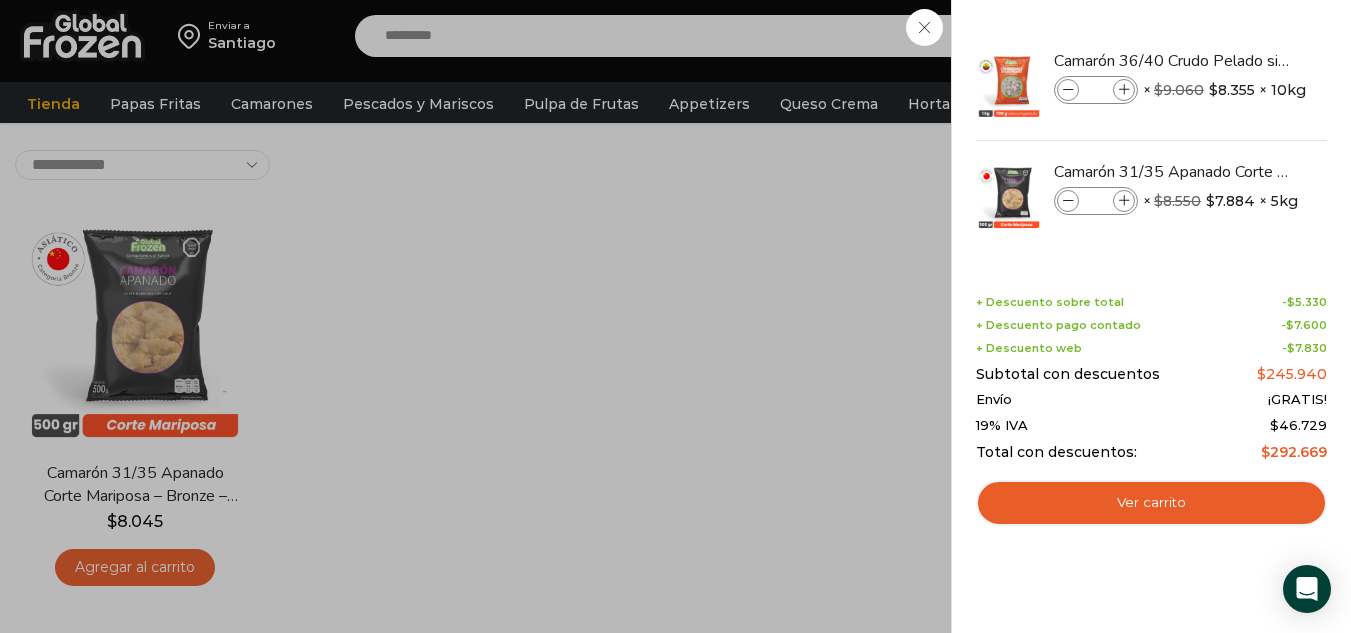 click on "4
Carrito
4
4
Shopping Cart
*" at bounding box center [1281, 36] 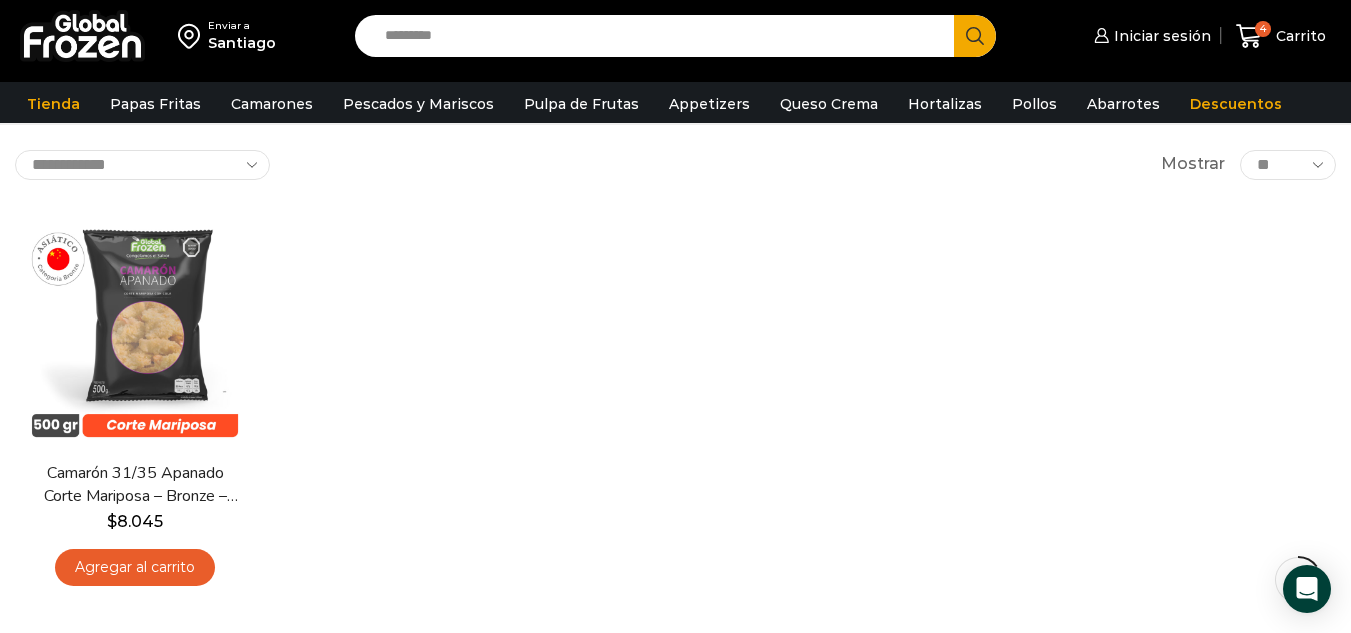 click on "Search input" at bounding box center [659, 36] 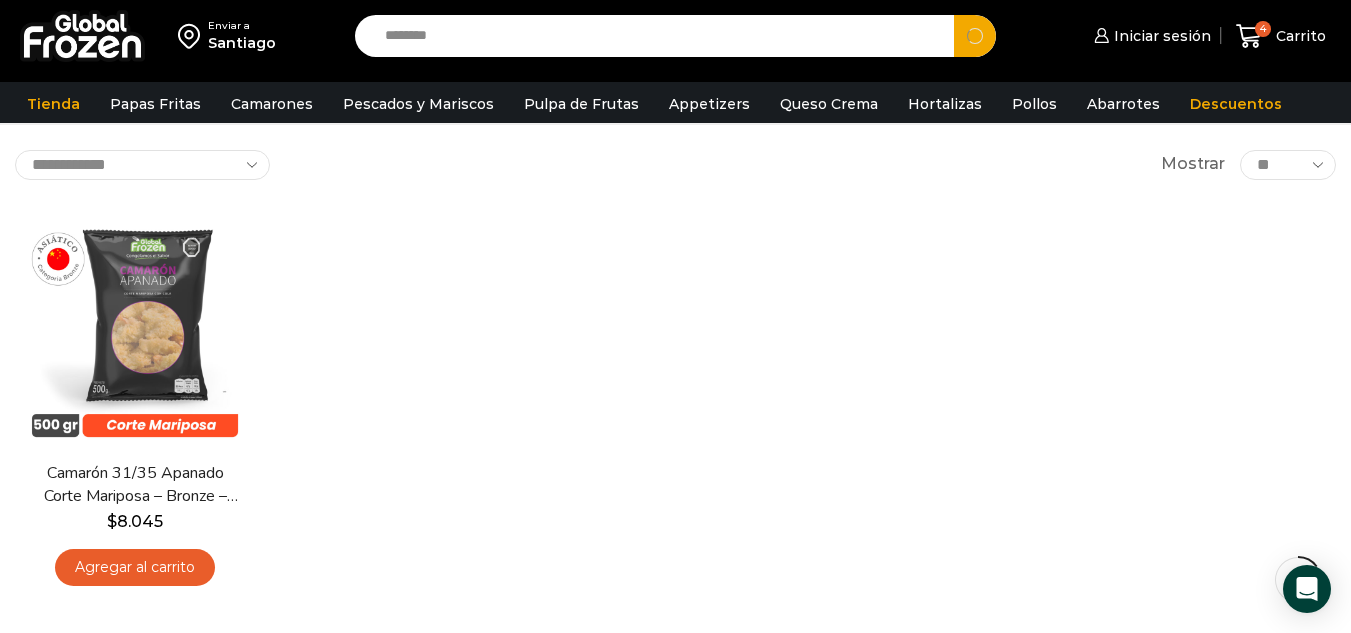 type on "********" 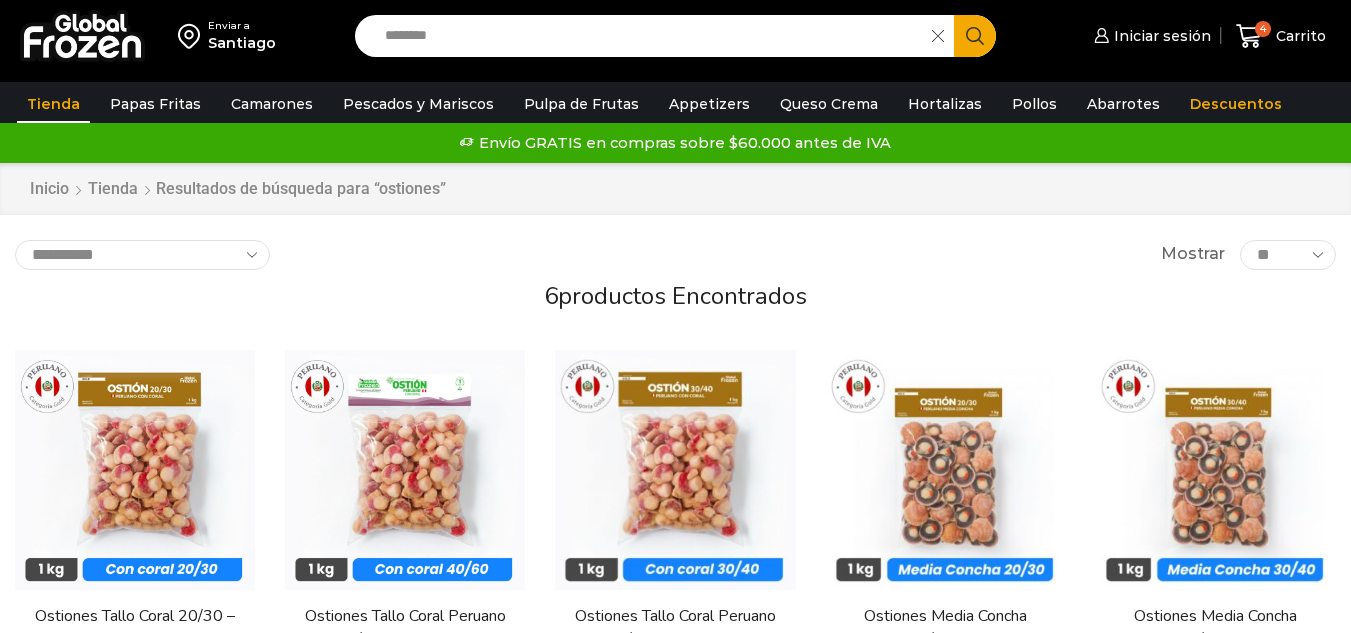 scroll, scrollTop: 0, scrollLeft: 0, axis: both 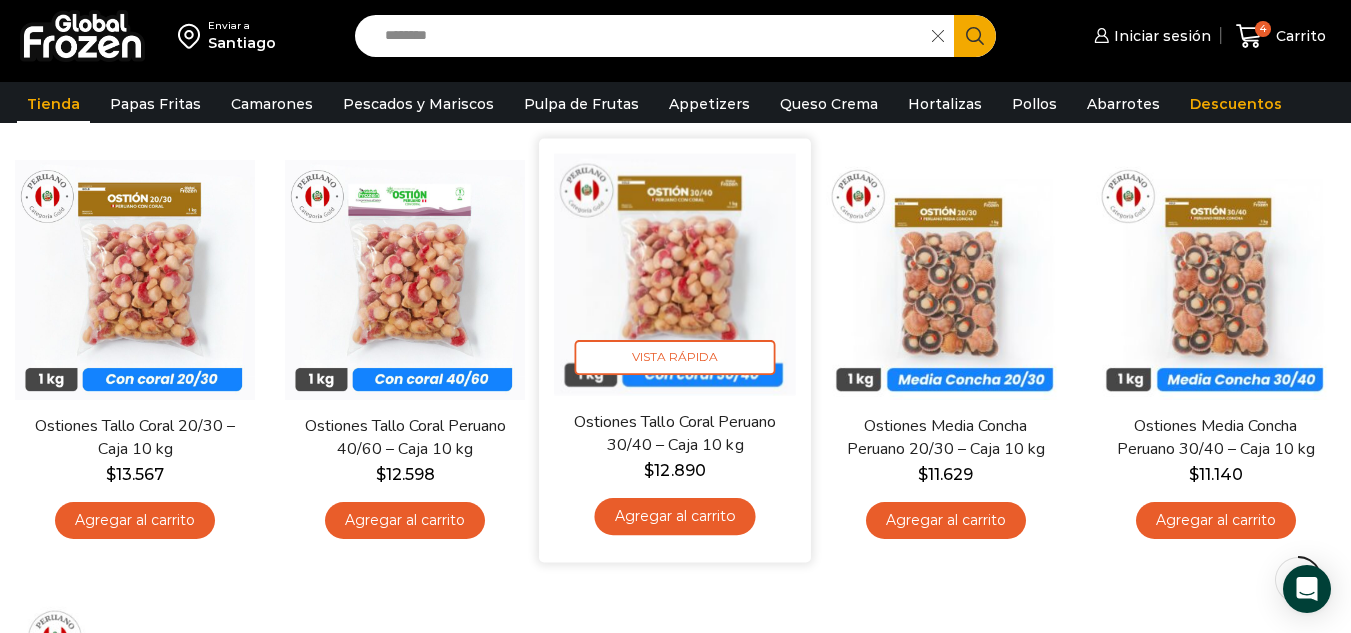 click on "Agregar al carrito" at bounding box center [675, 516] 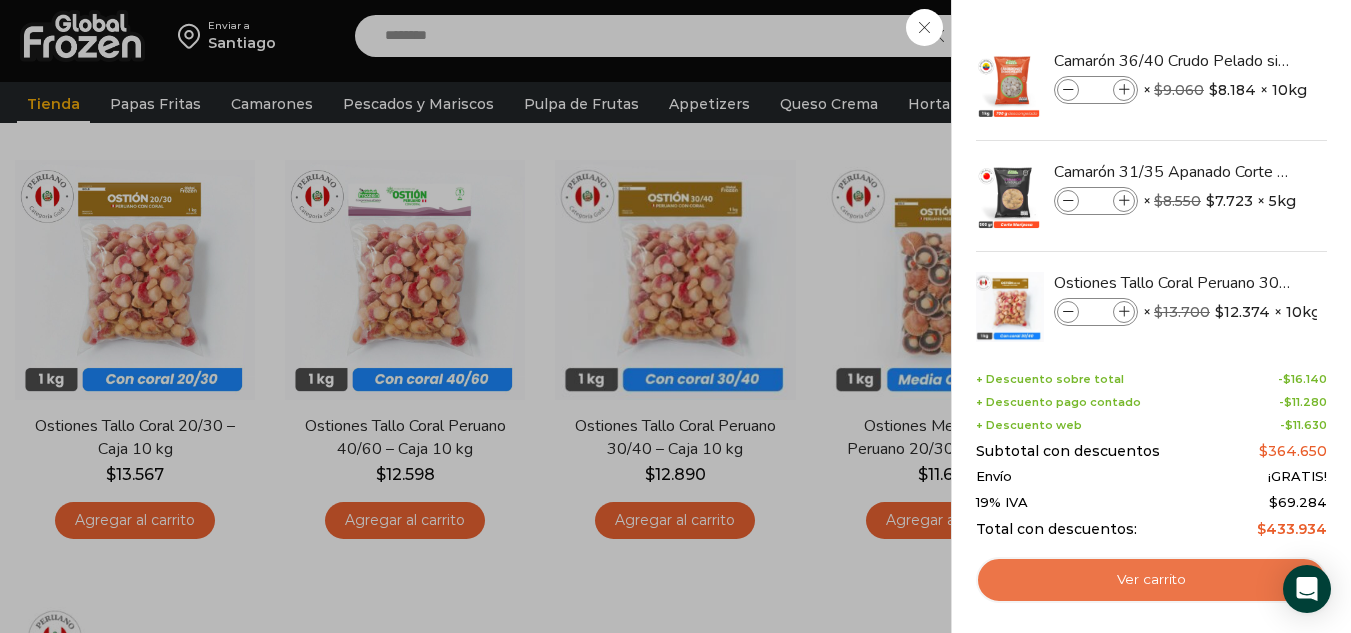 click on "Ver carrito" at bounding box center (1151, 580) 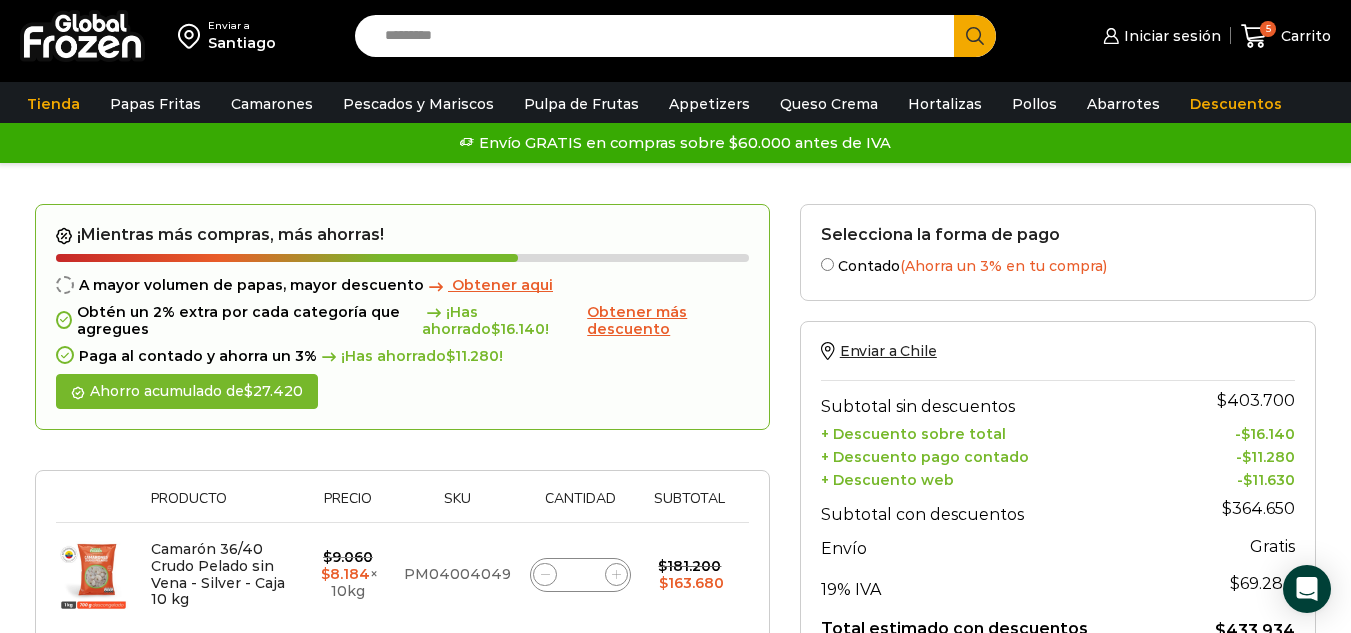 scroll, scrollTop: 0, scrollLeft: 0, axis: both 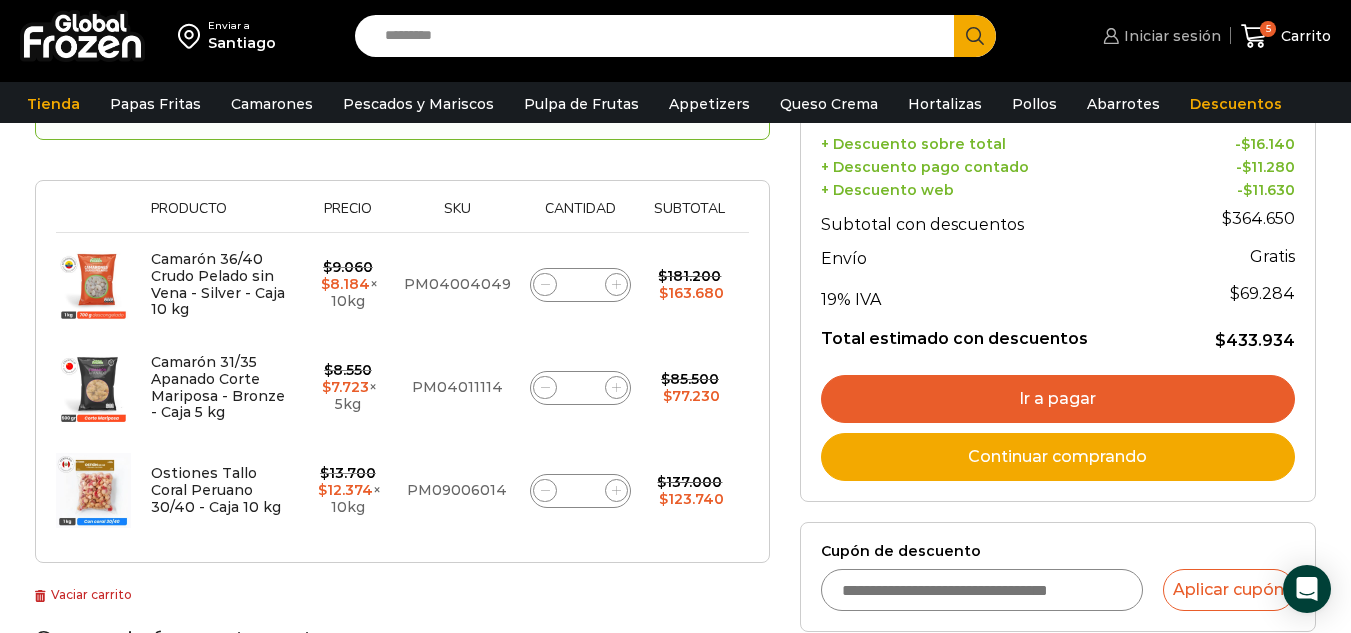 click on "Iniciar sesión" at bounding box center (1170, 36) 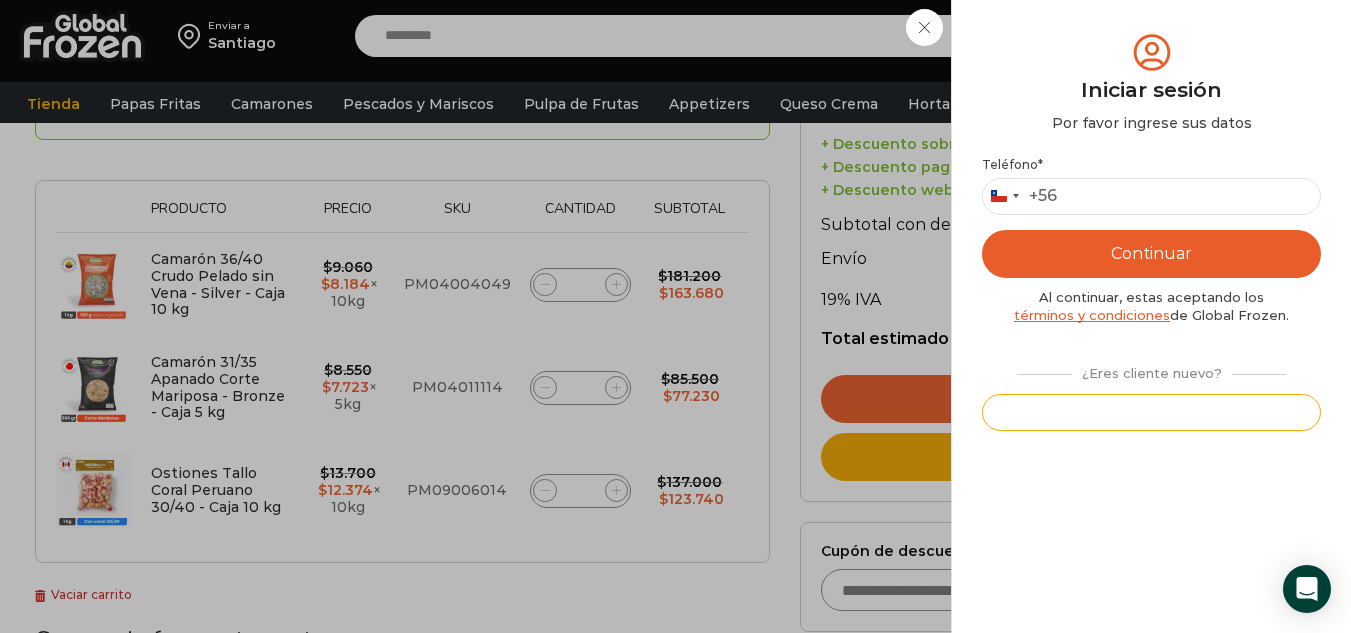 click on "Registrarse" at bounding box center [1151, 412] 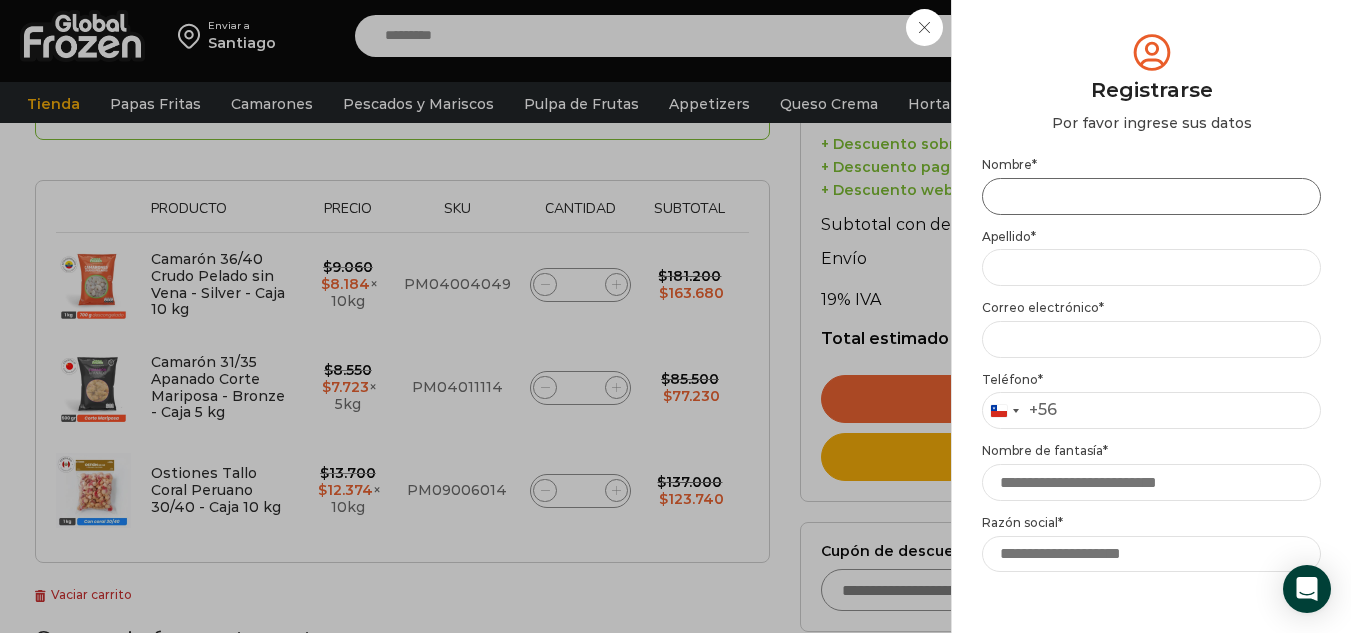click on "Nombre  *" at bounding box center [1151, 196] 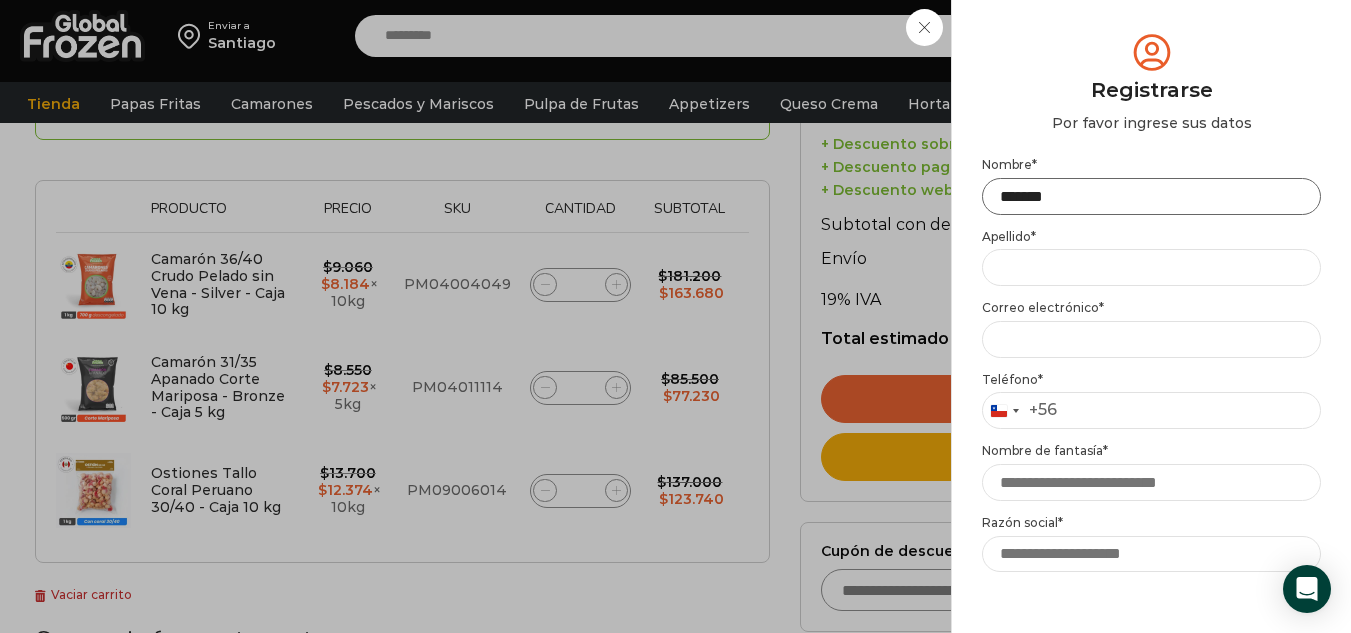 type on "******" 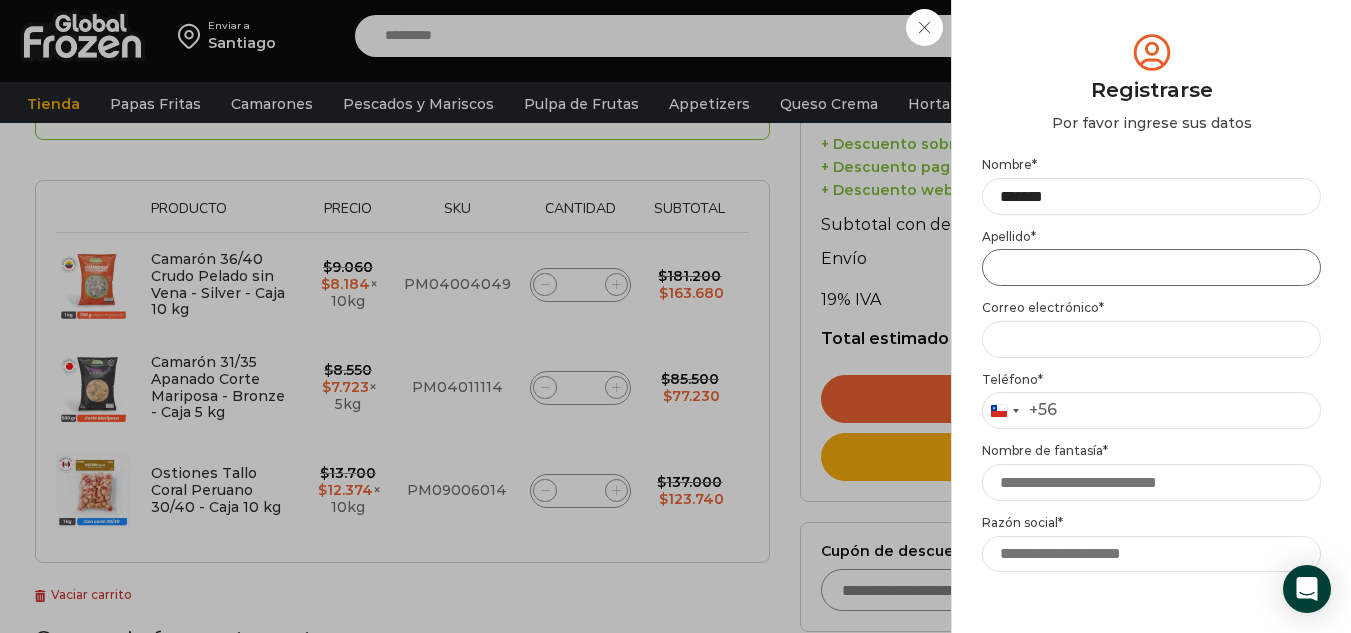 click on "Apellido  *" at bounding box center (1151, 267) 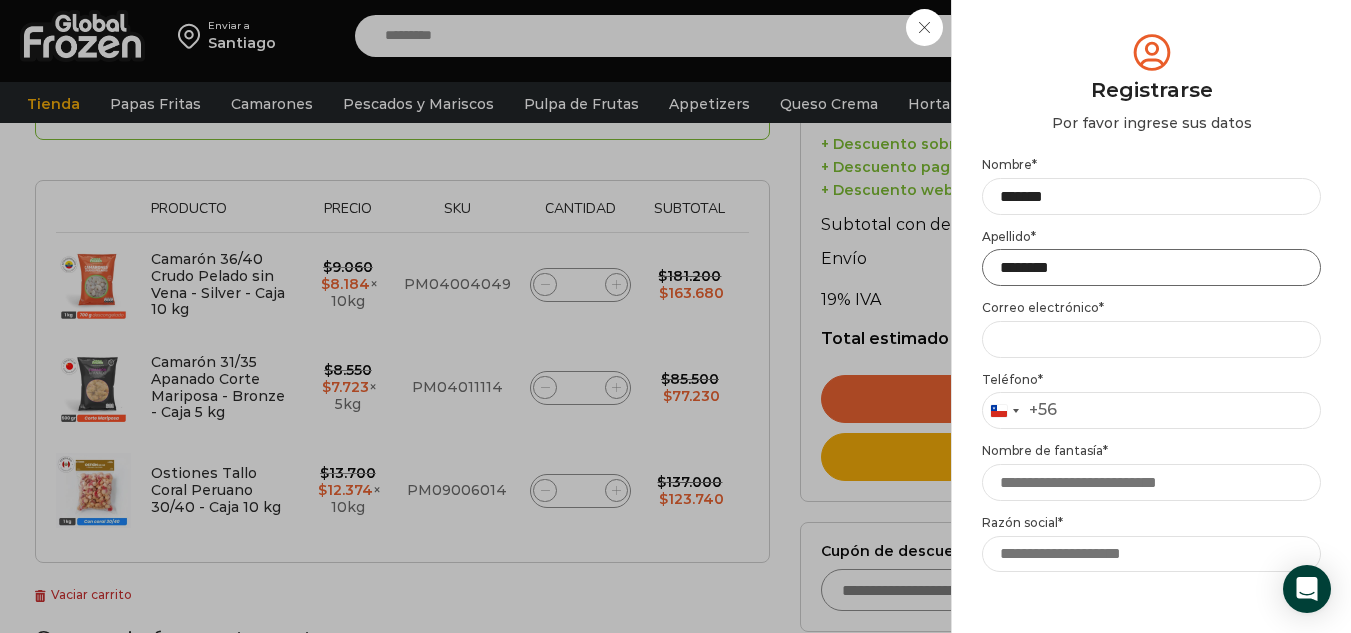 type on "********" 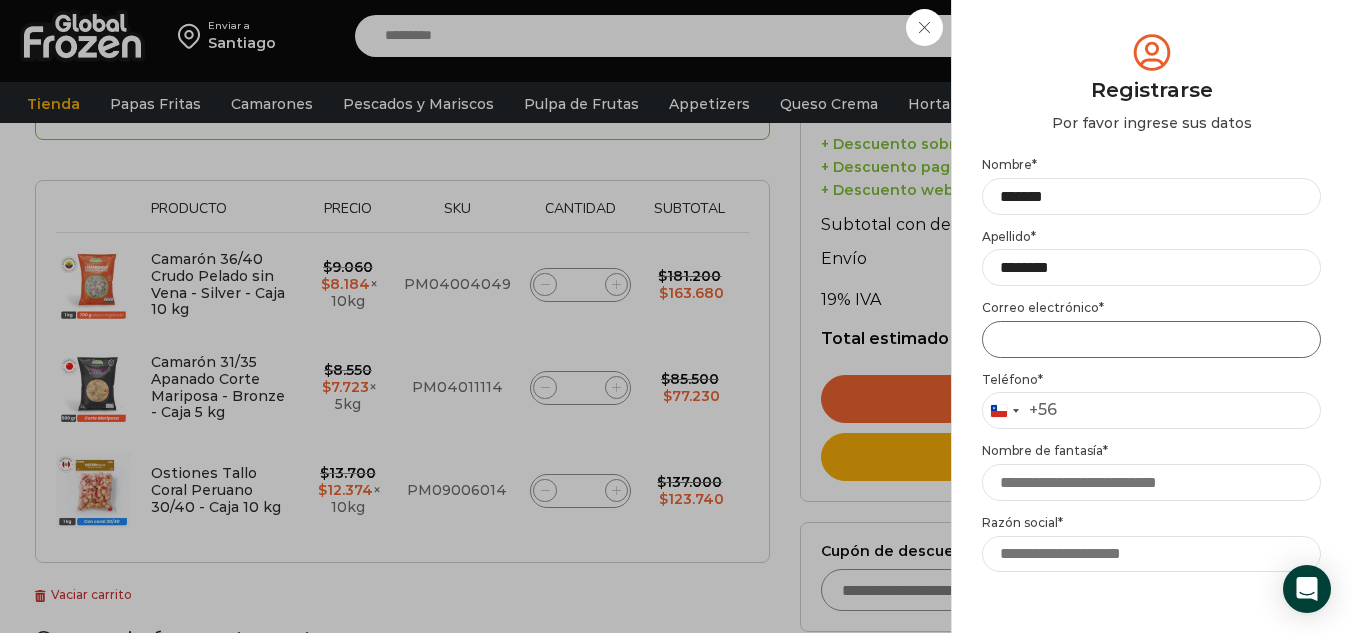 click on "Email address                                          *" at bounding box center [1151, 339] 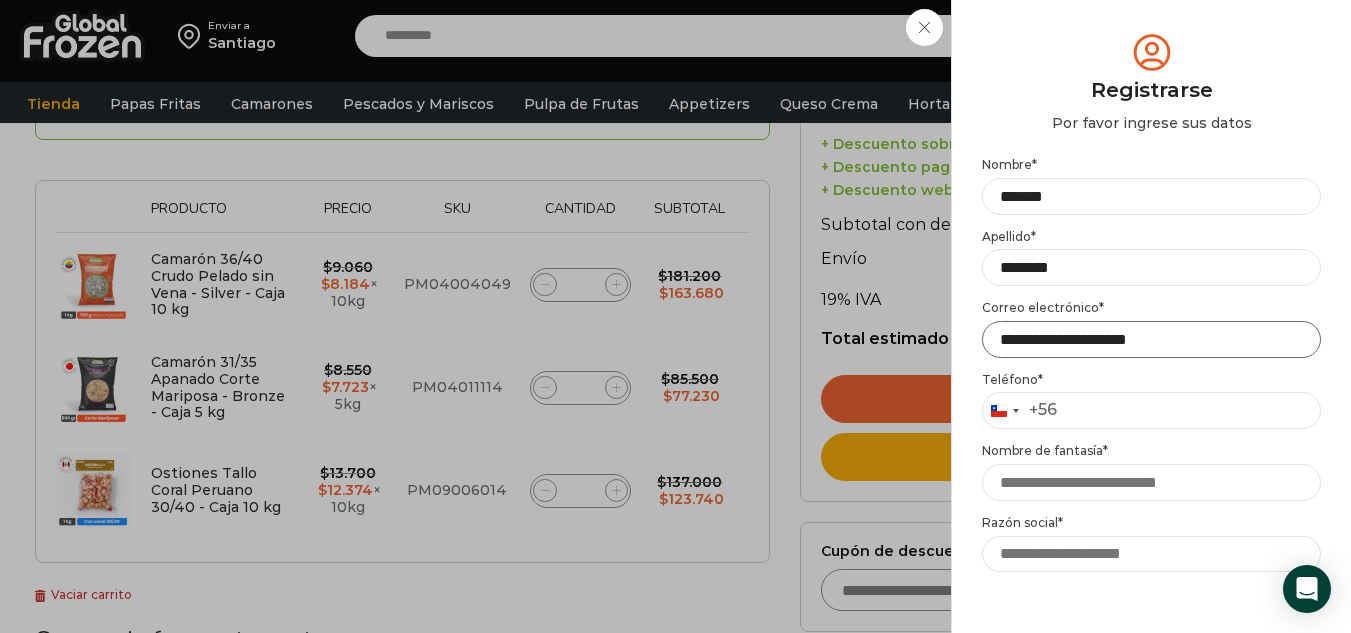 type on "**********" 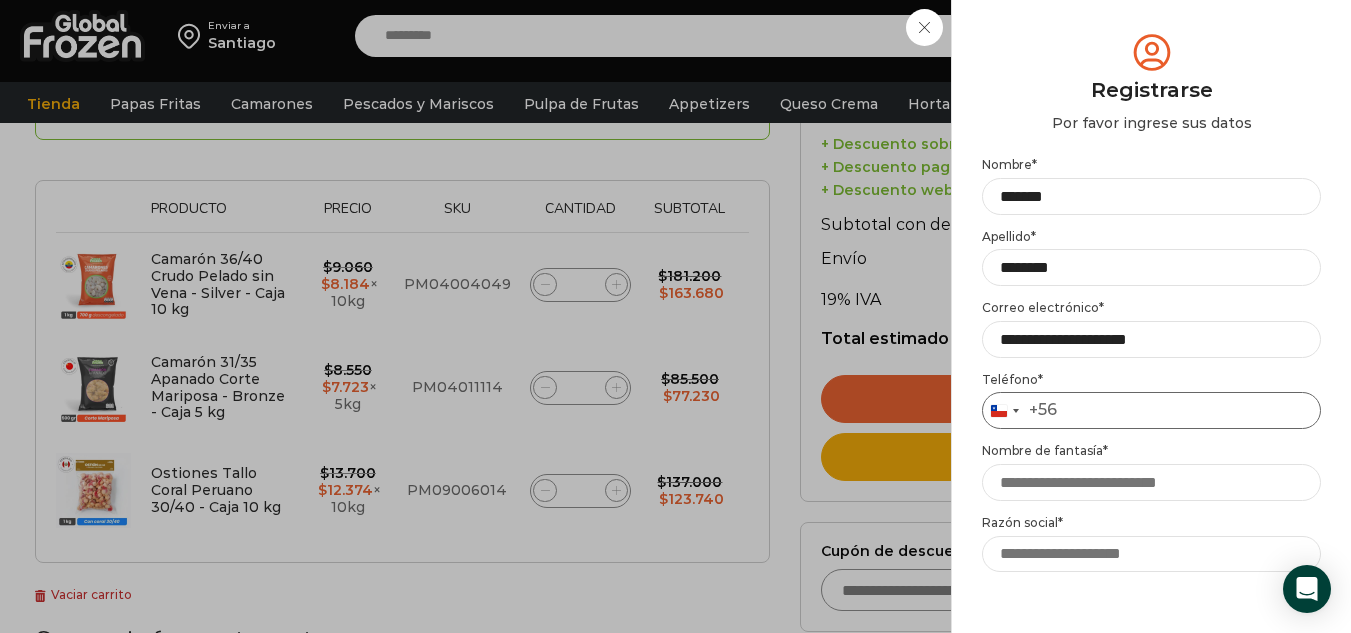 click on "Teléfono  *" at bounding box center [1151, 410] 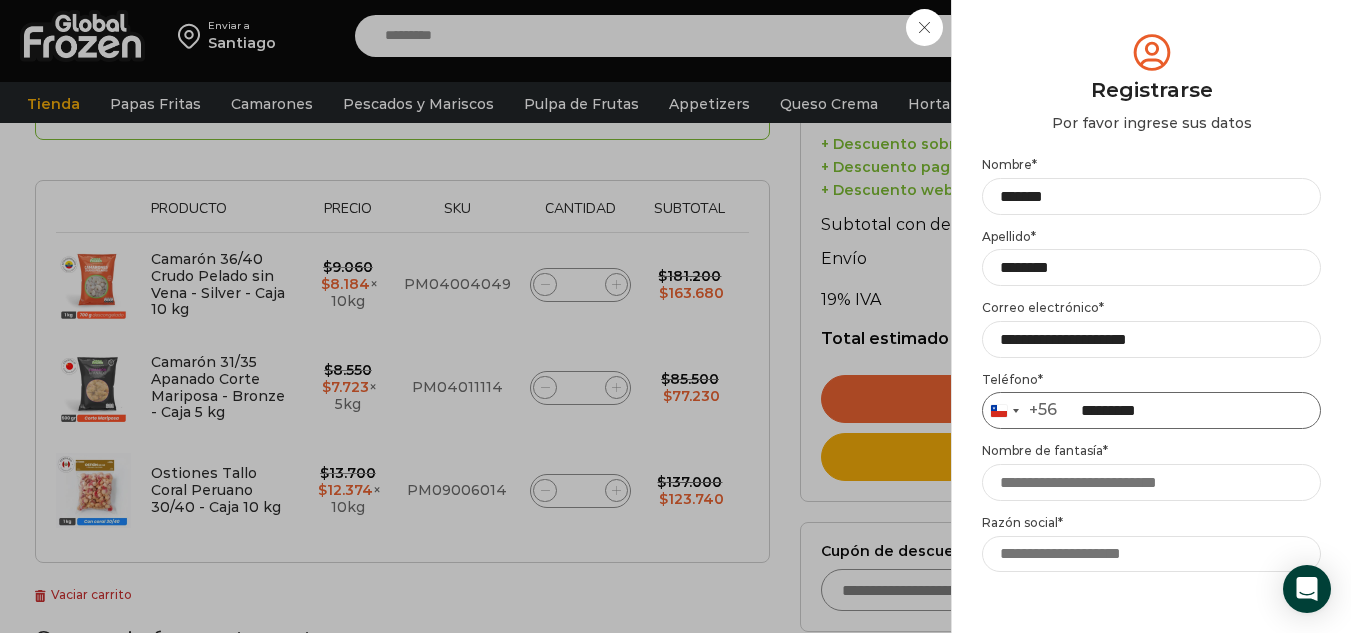 type on "*********" 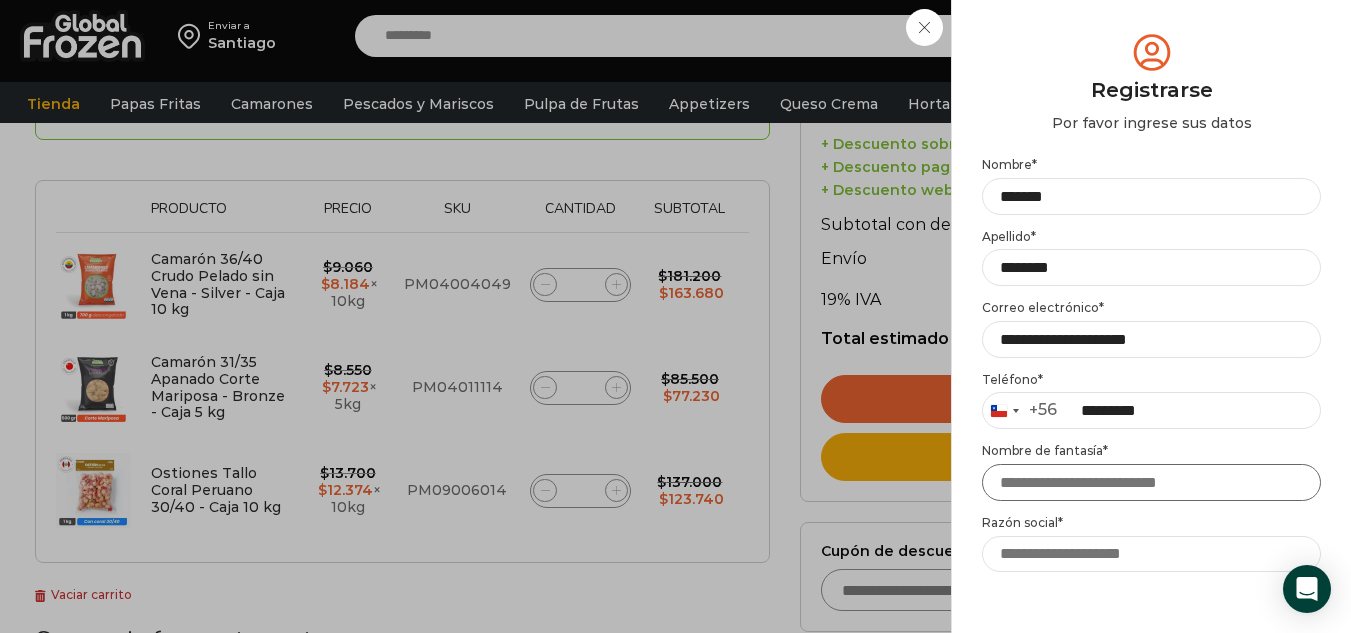 click on "Nombre de fantasía  *" at bounding box center [1151, 482] 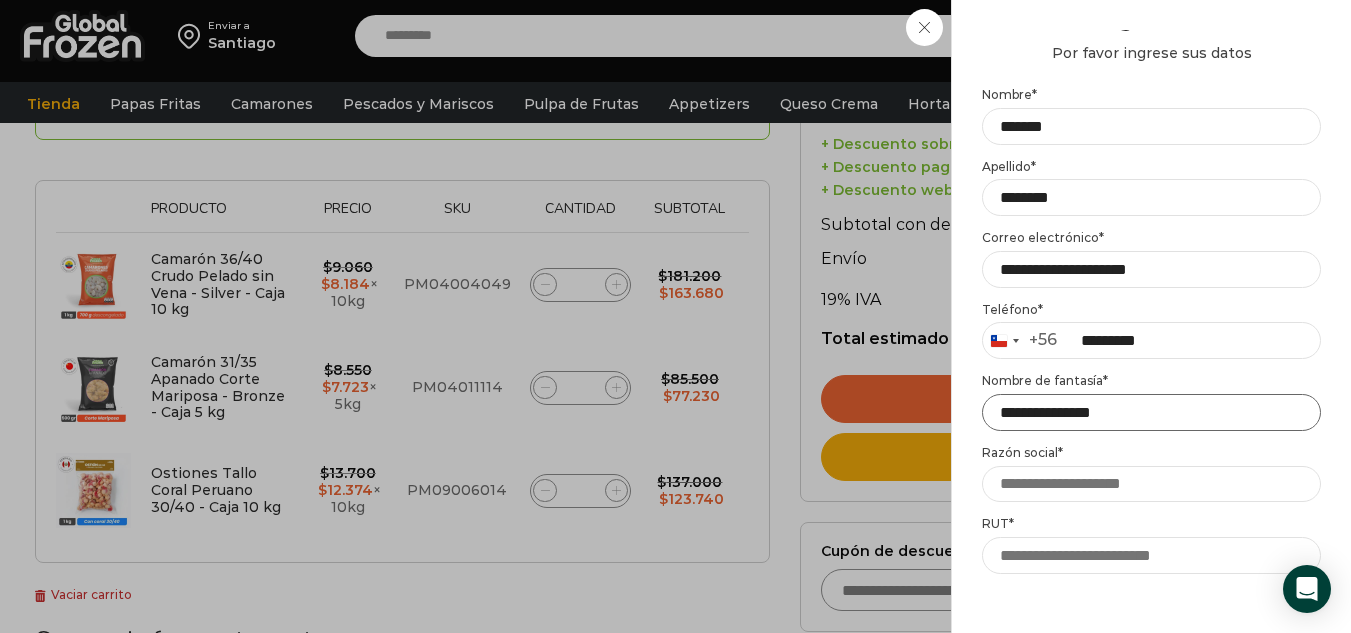 scroll, scrollTop: 100, scrollLeft: 0, axis: vertical 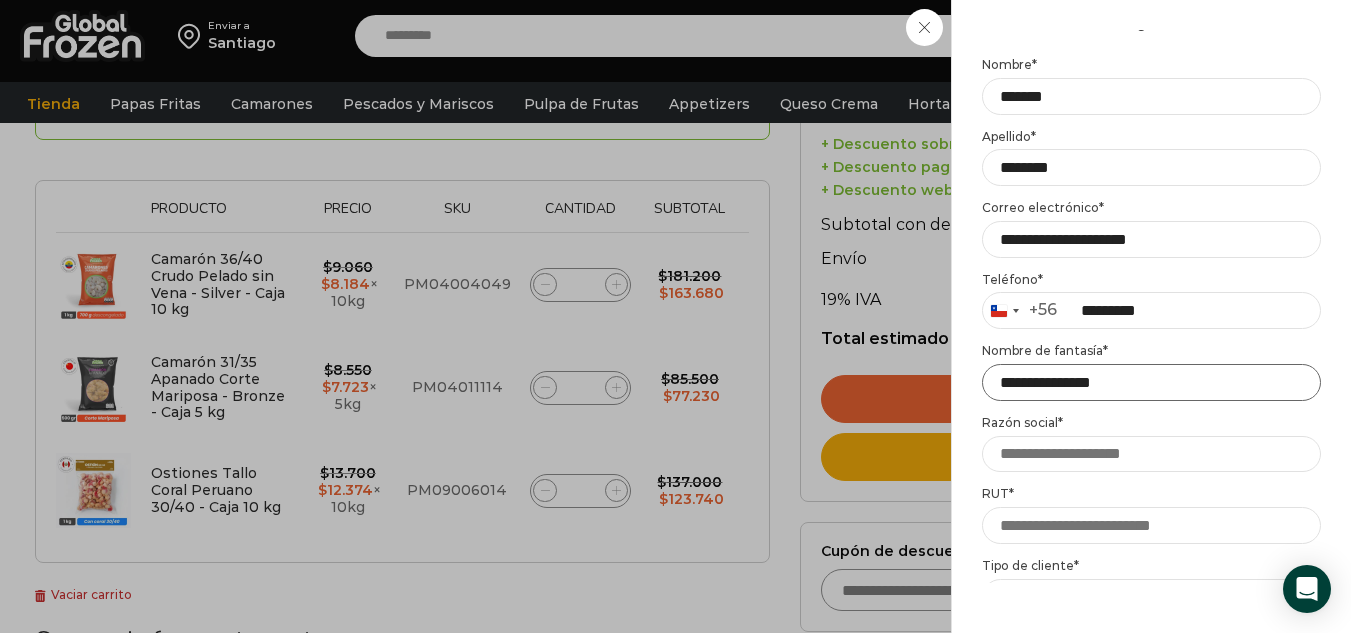 type on "**********" 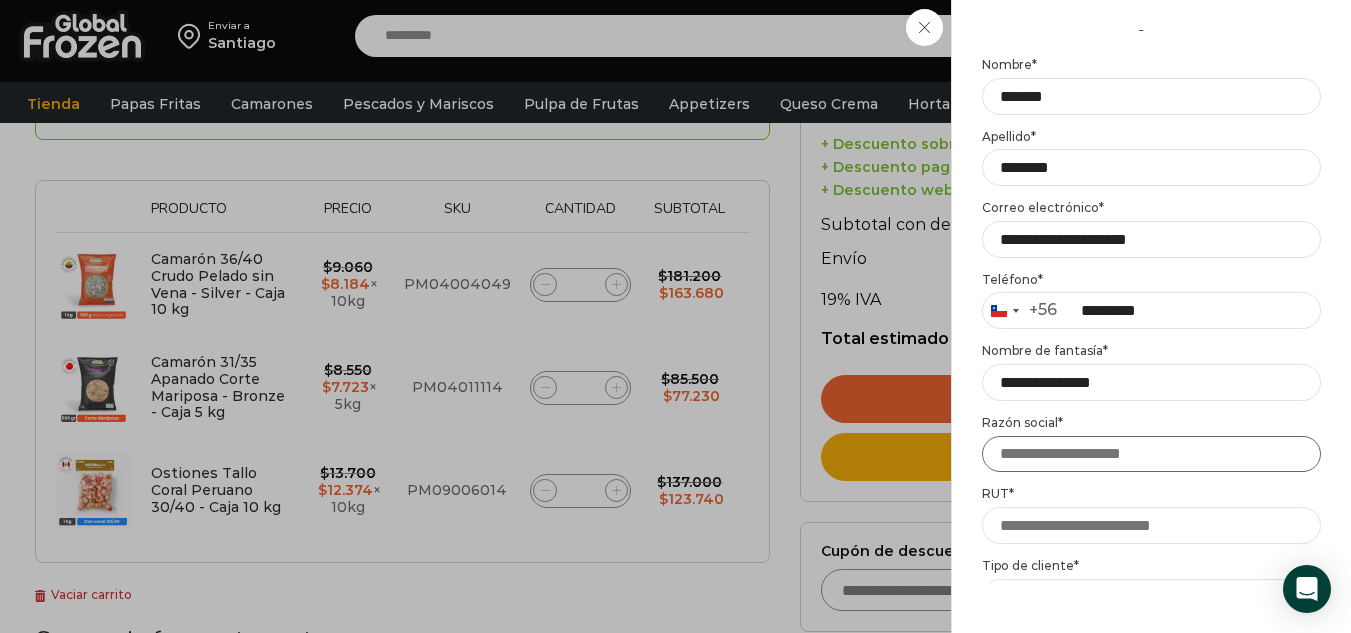 click on "Razón social  *" at bounding box center [1151, 454] 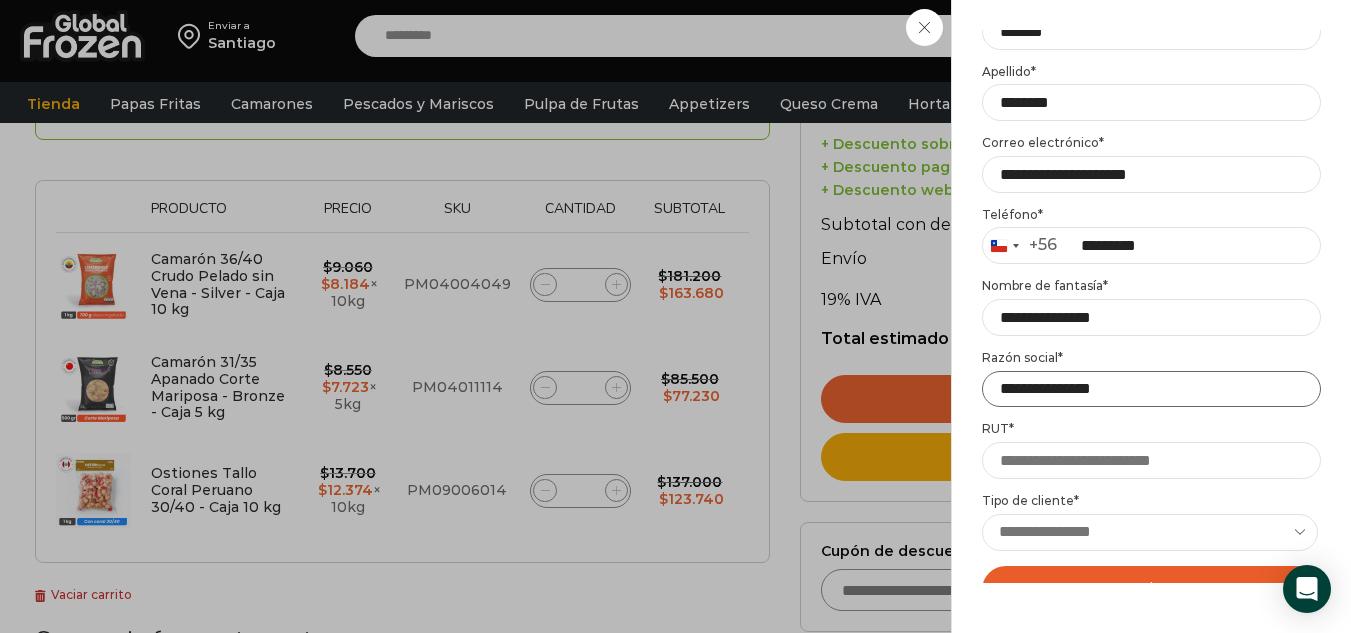 scroll, scrollTop: 200, scrollLeft: 0, axis: vertical 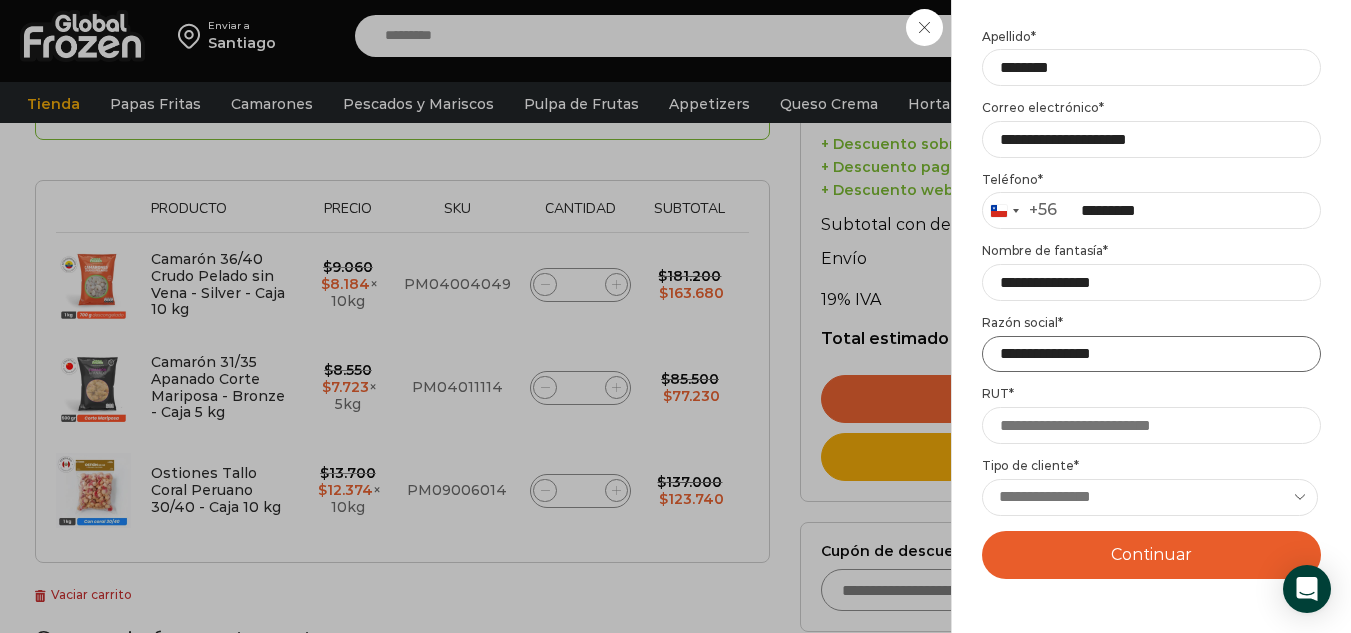 type on "**********" 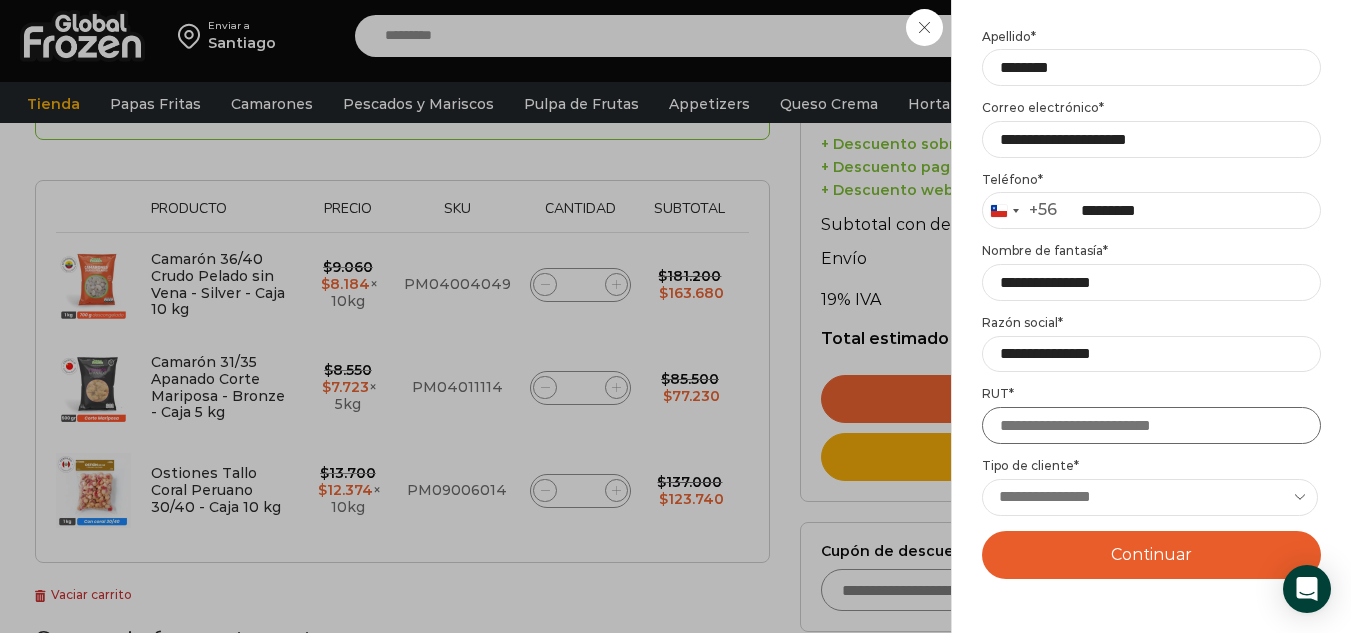 click on "RUT  *" at bounding box center [1151, 425] 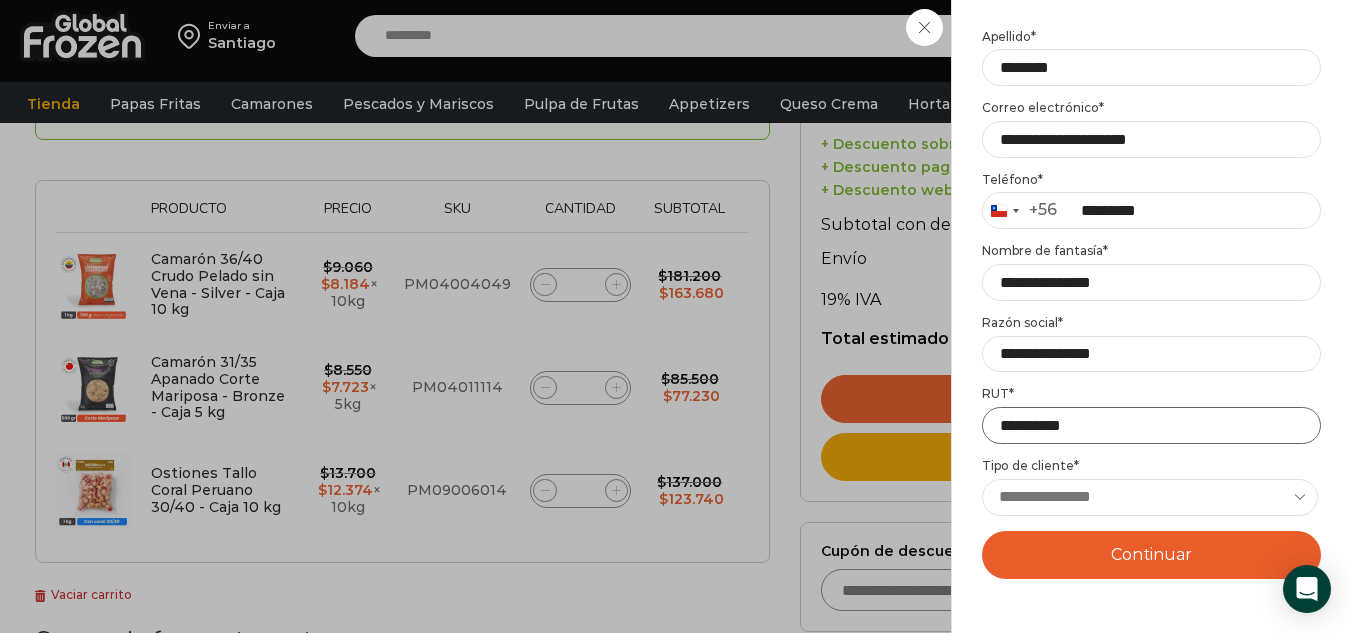 type on "**********" 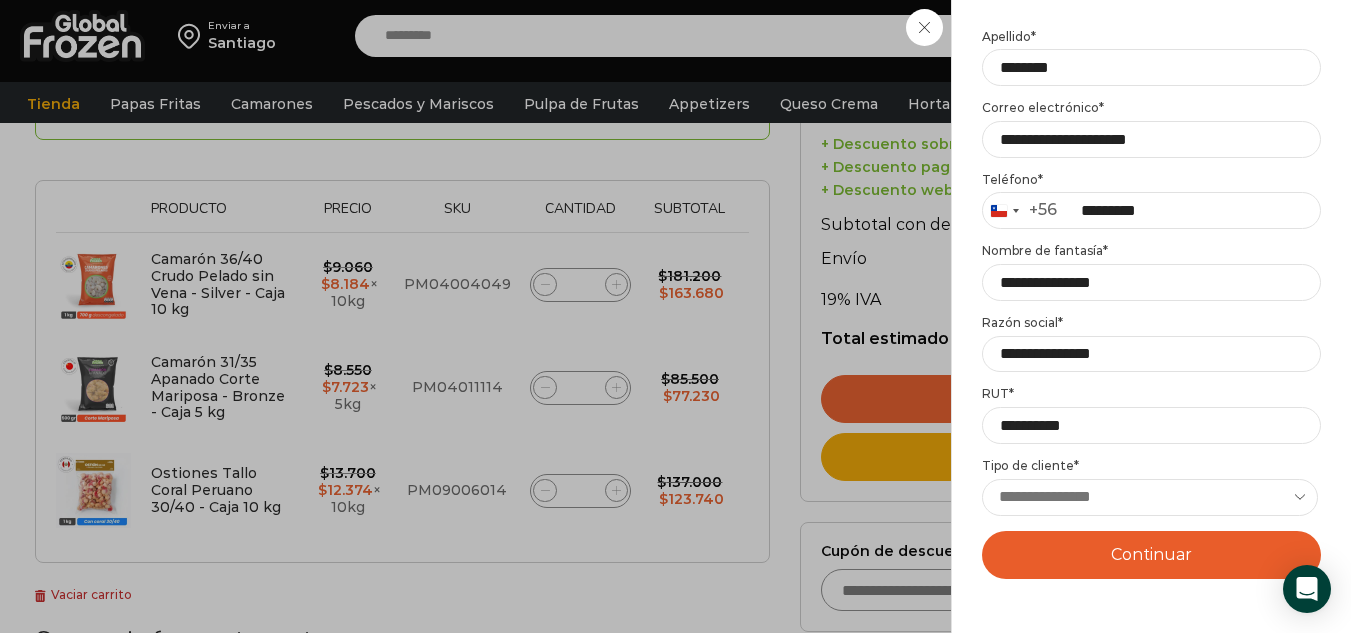 click on "**********" at bounding box center [1150, 497] 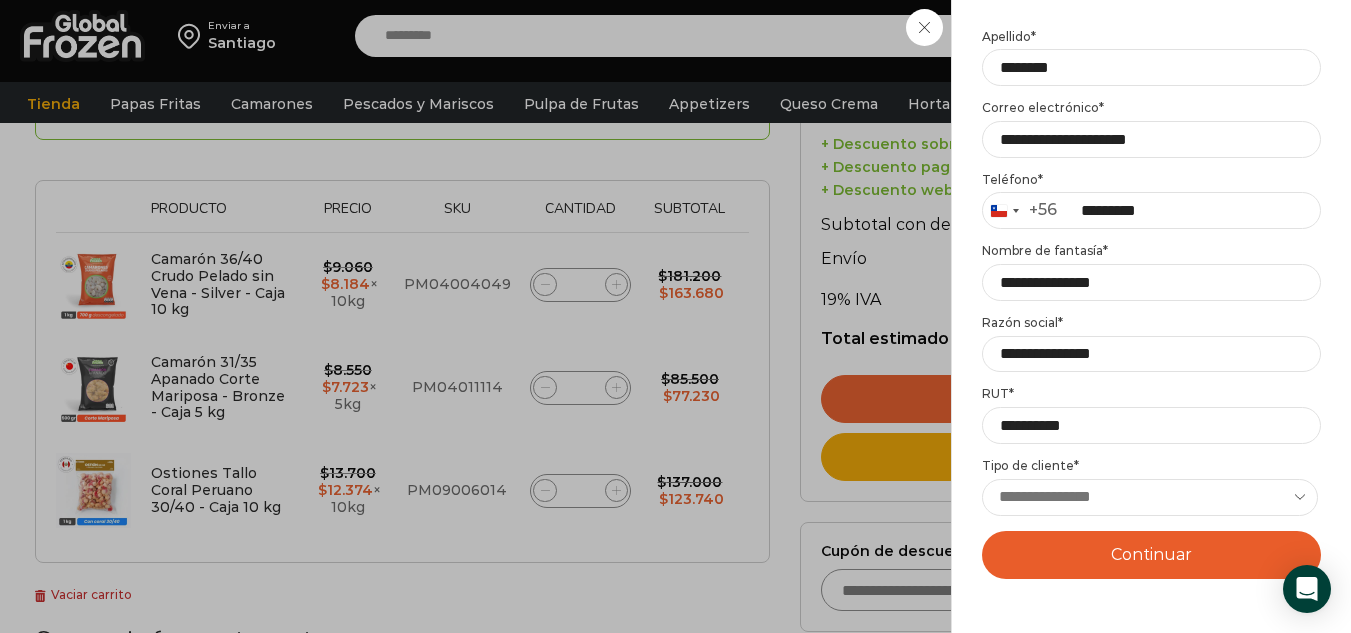 select on "********" 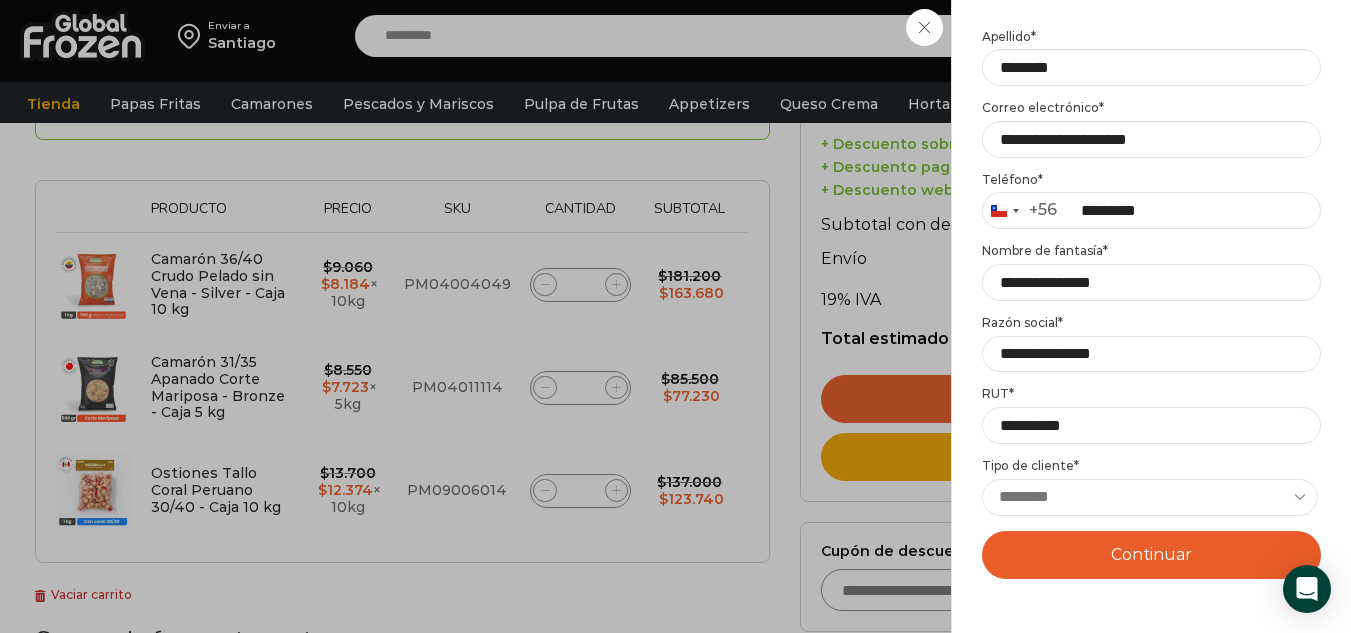 click on "**********" at bounding box center (1150, 497) 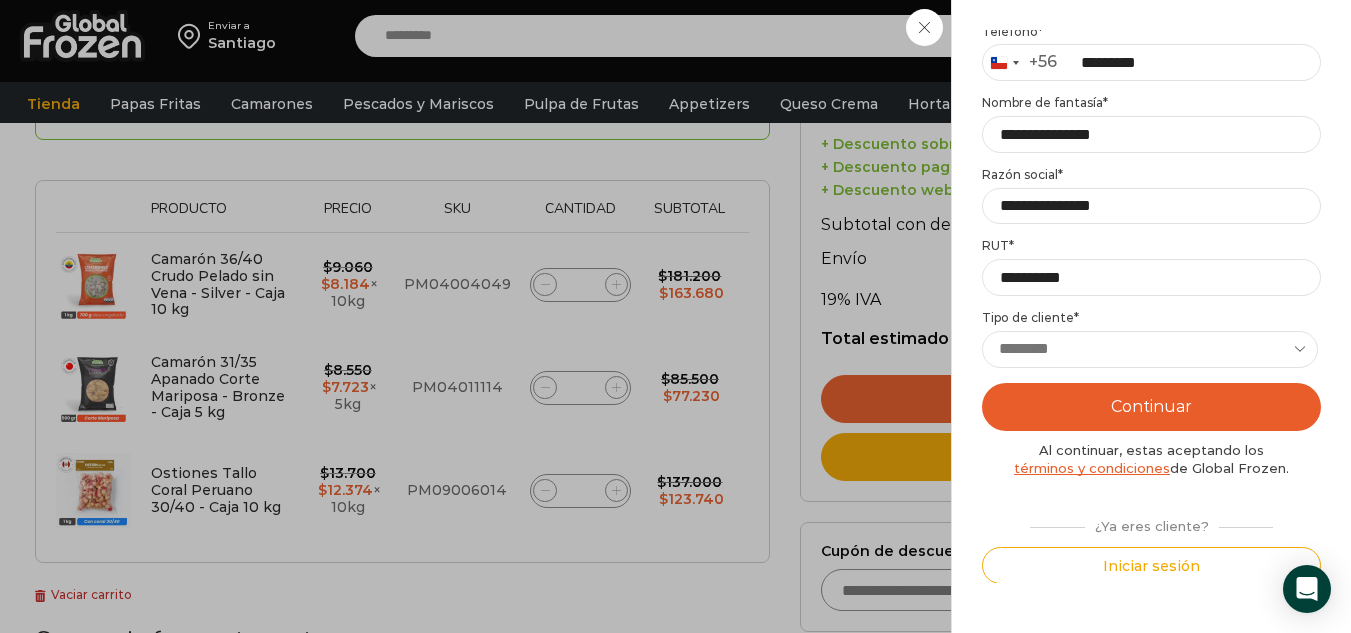 scroll, scrollTop: 349, scrollLeft: 0, axis: vertical 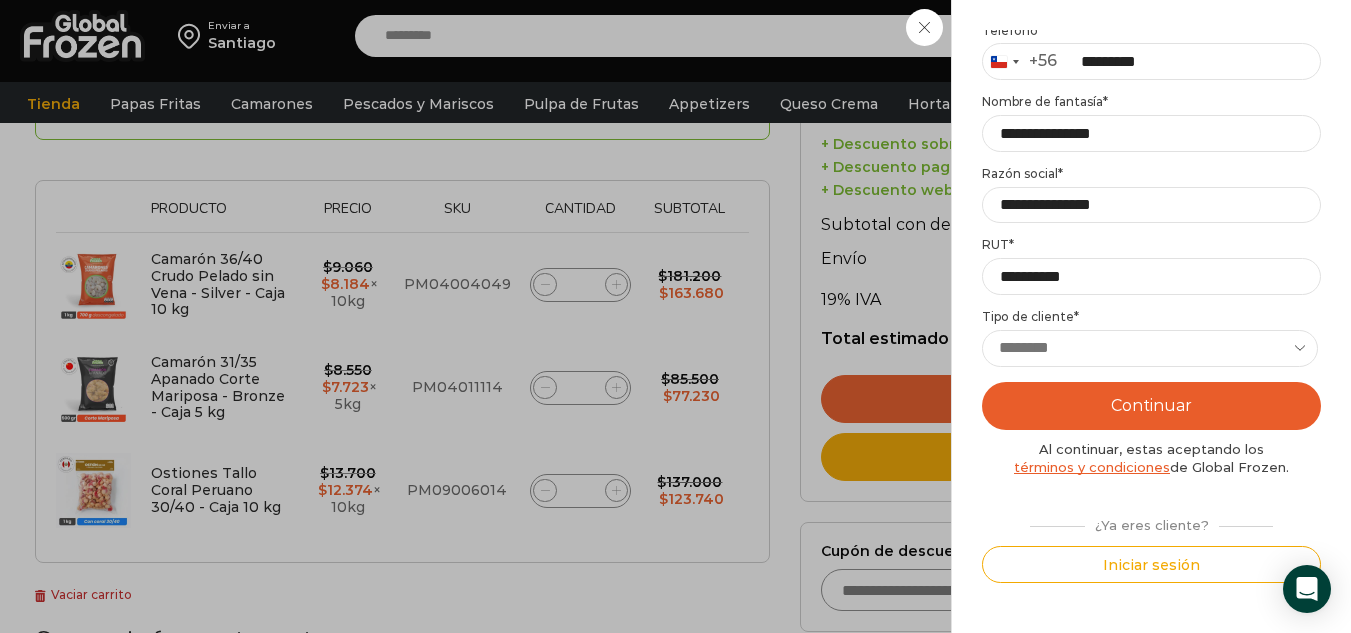 click on "Continuar" at bounding box center (1151, 406) 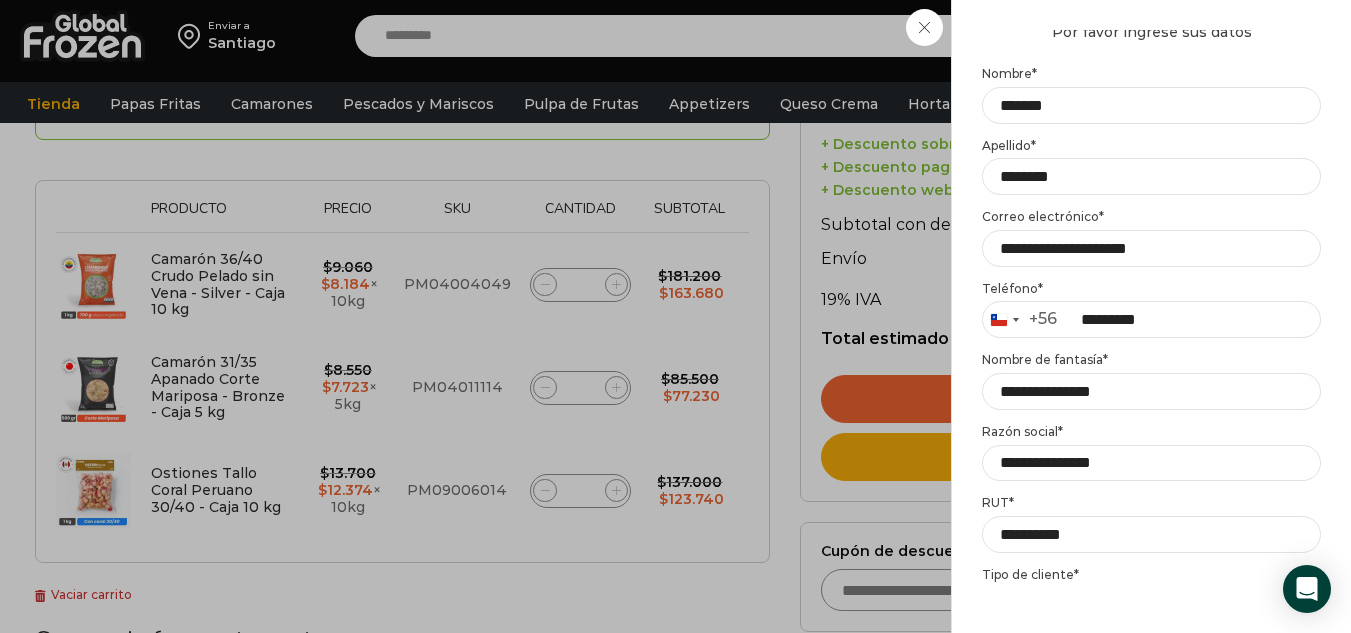 scroll, scrollTop: 89, scrollLeft: 0, axis: vertical 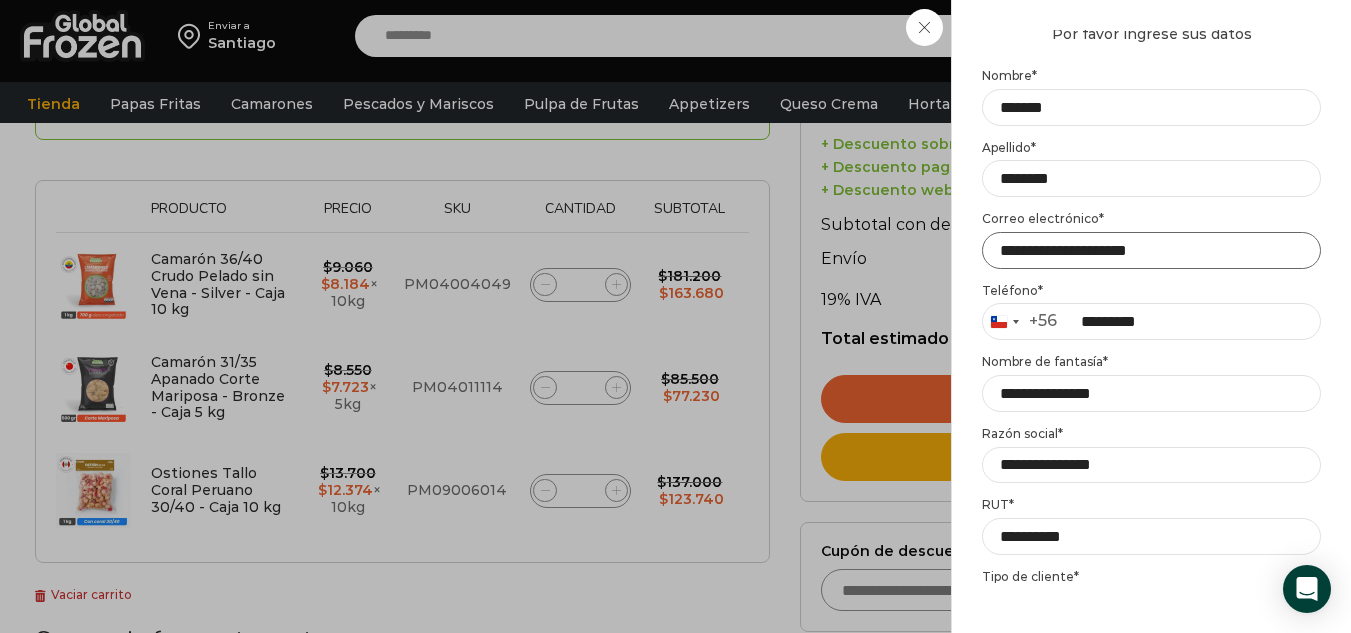 drag, startPoint x: 1196, startPoint y: 245, endPoint x: 975, endPoint y: 242, distance: 221.02036 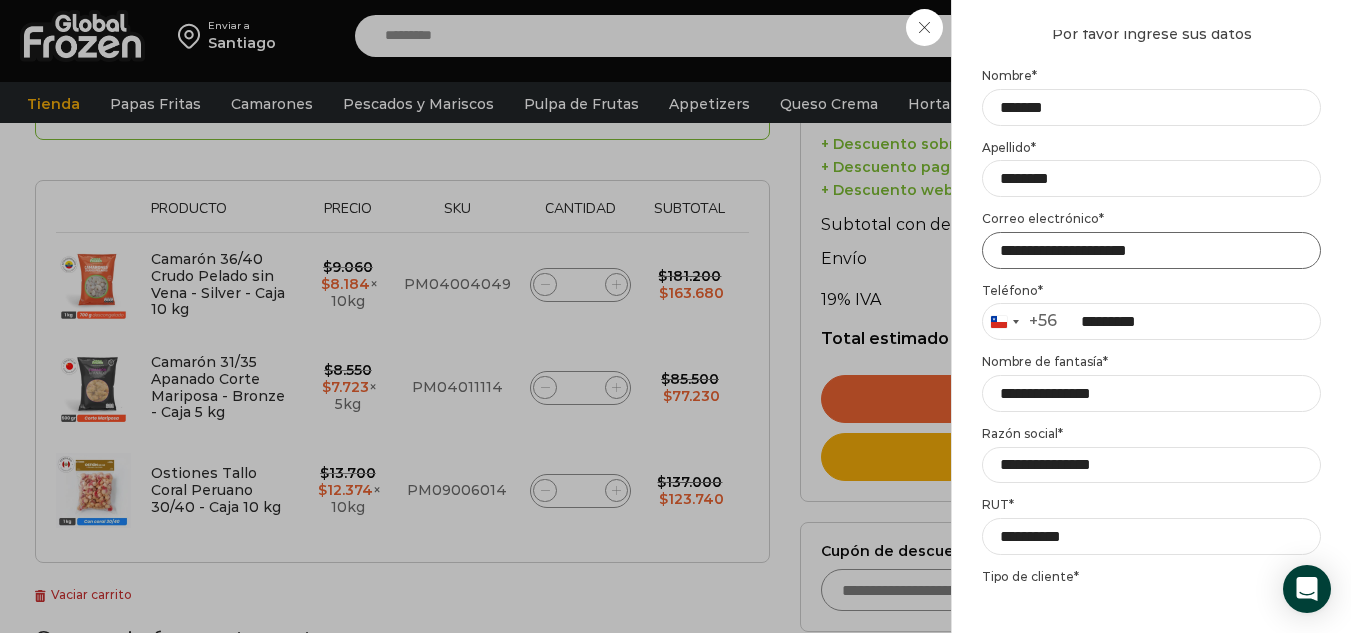 click on "Mi cuenta
Login
Register
Iniciar sesión
Por favor ingrese sus datos
Iniciar sesión
Se envió un mensaje de WhatsApp con el código de verificación a tu teléfono
Teléfono
*
Chile +56 +56 Argentina +54 Chile +56
Continuar
Registrarse" at bounding box center [1151, 316] 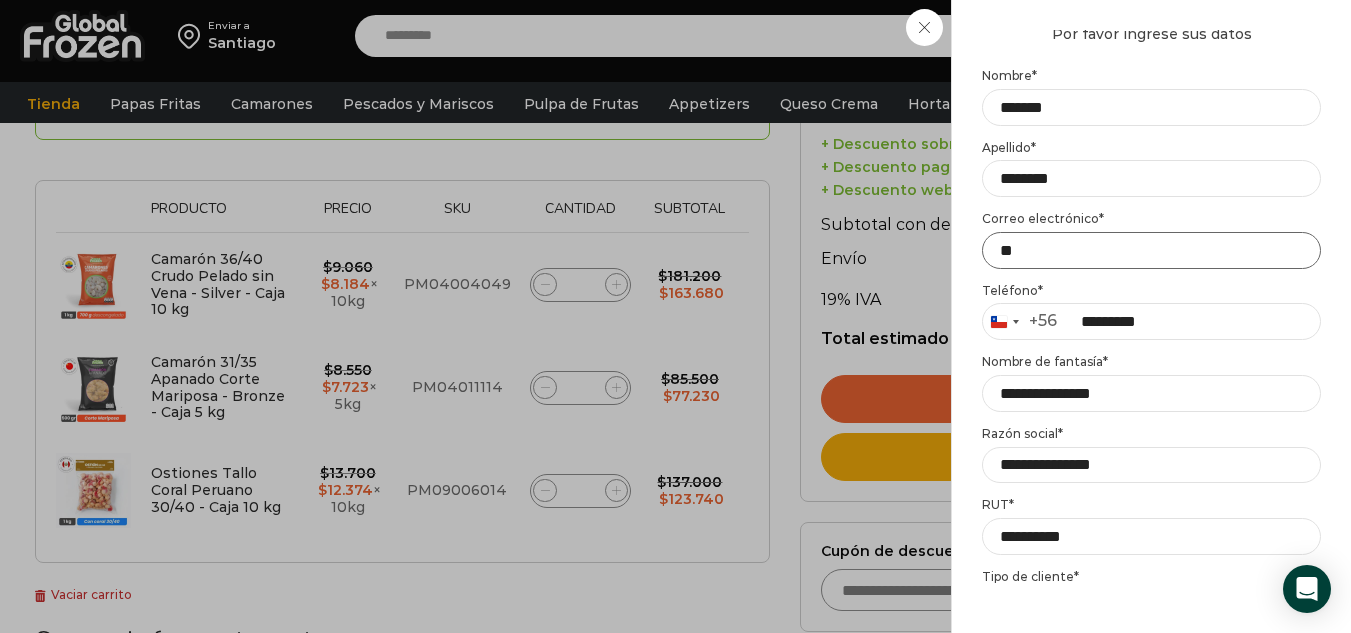 type on "*" 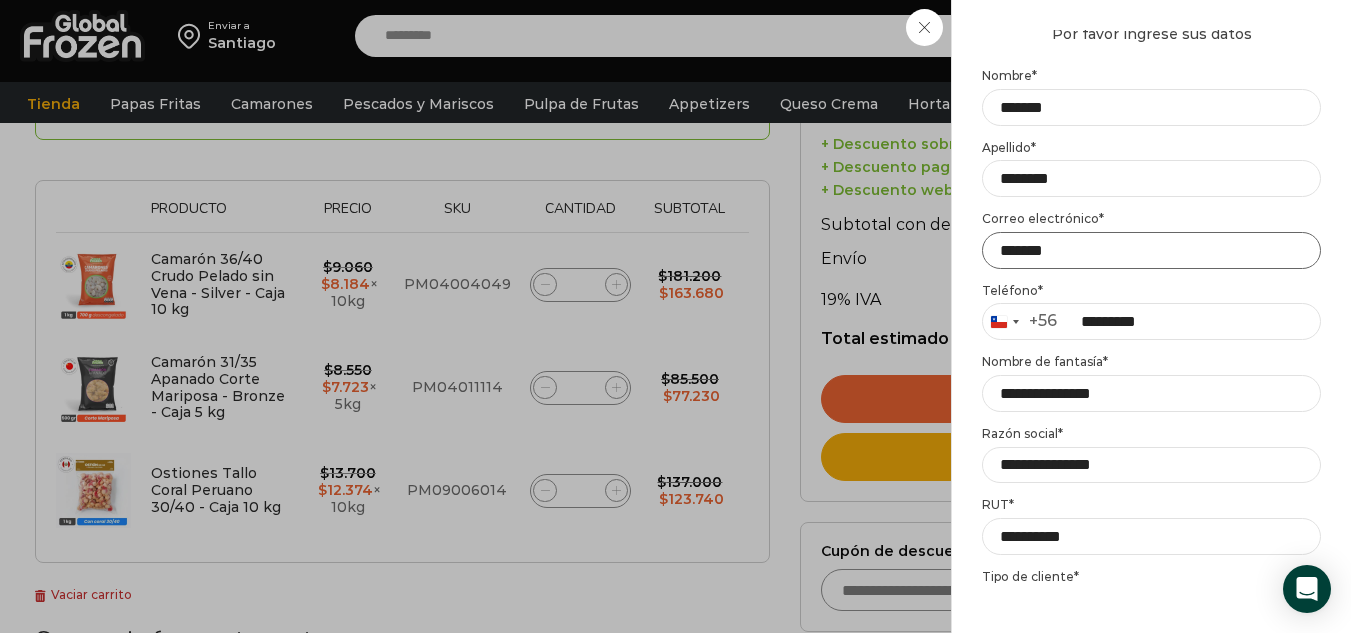 type on "**********" 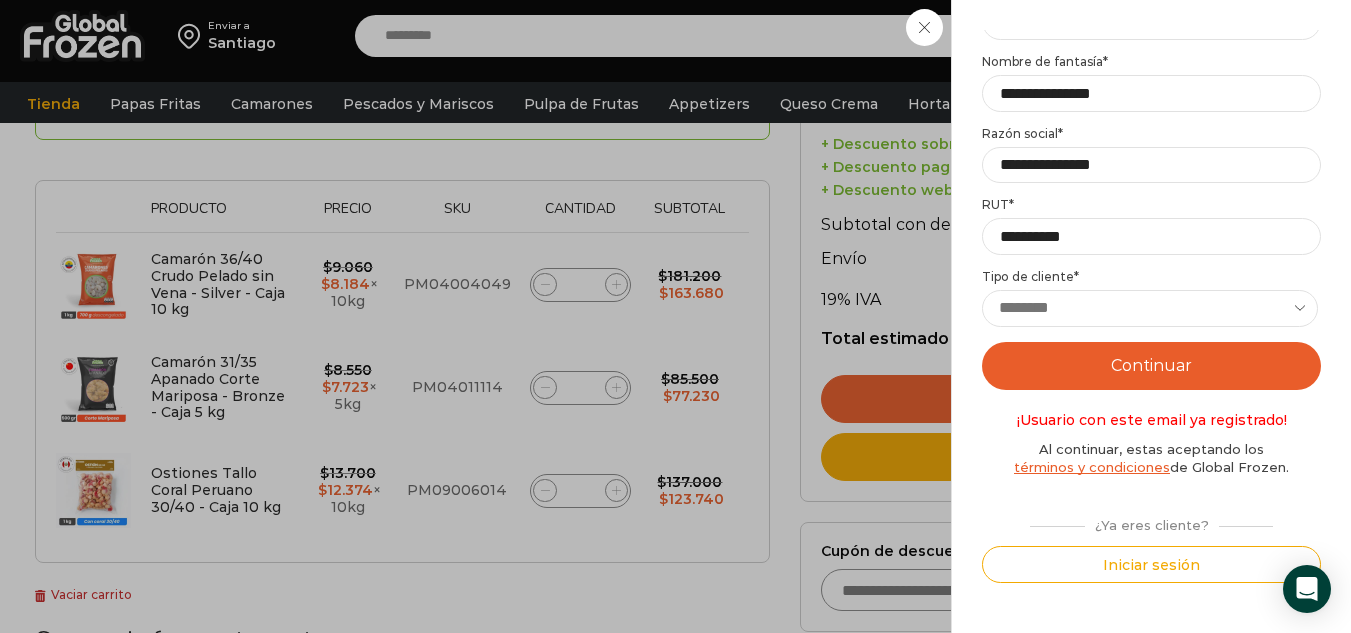 click on "Continuar" at bounding box center (1151, 366) 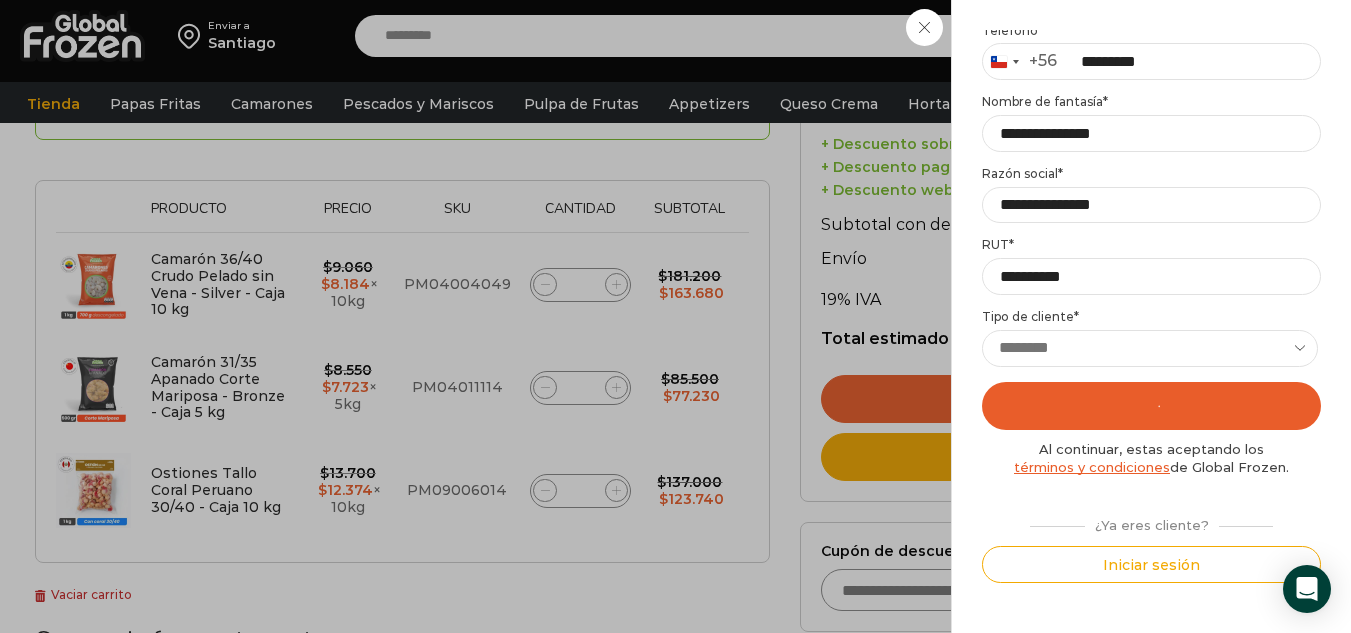 scroll, scrollTop: 0, scrollLeft: 0, axis: both 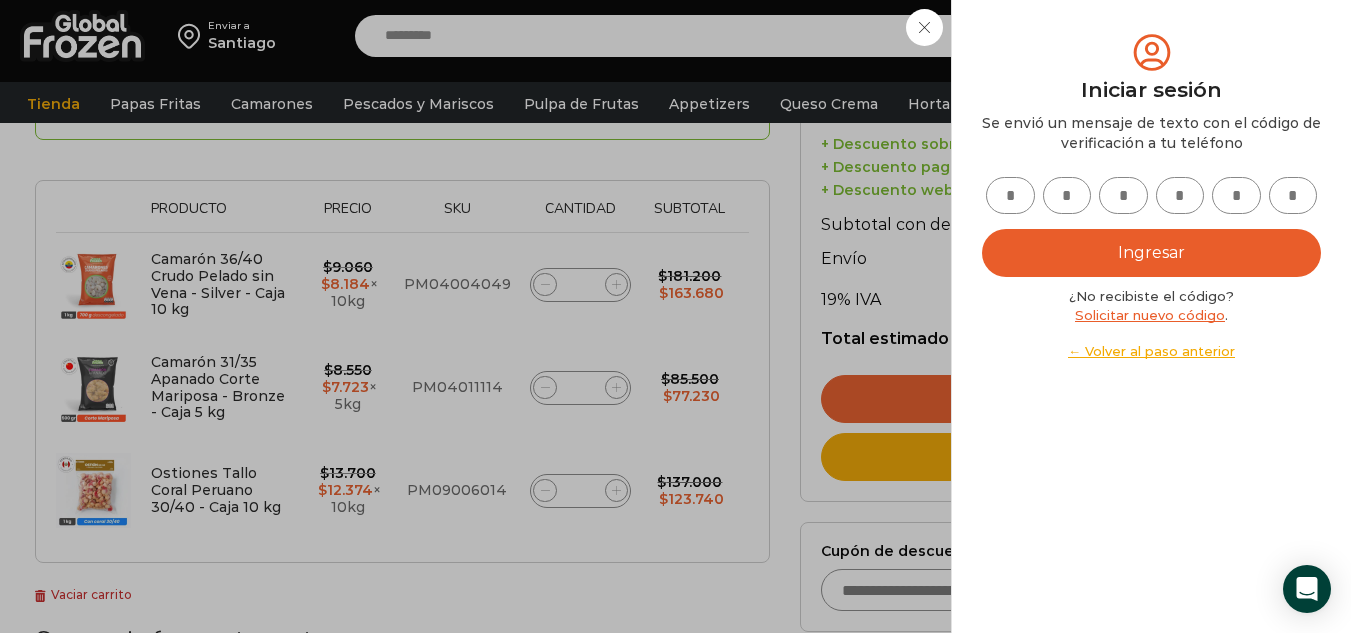 click at bounding box center [1010, 195] 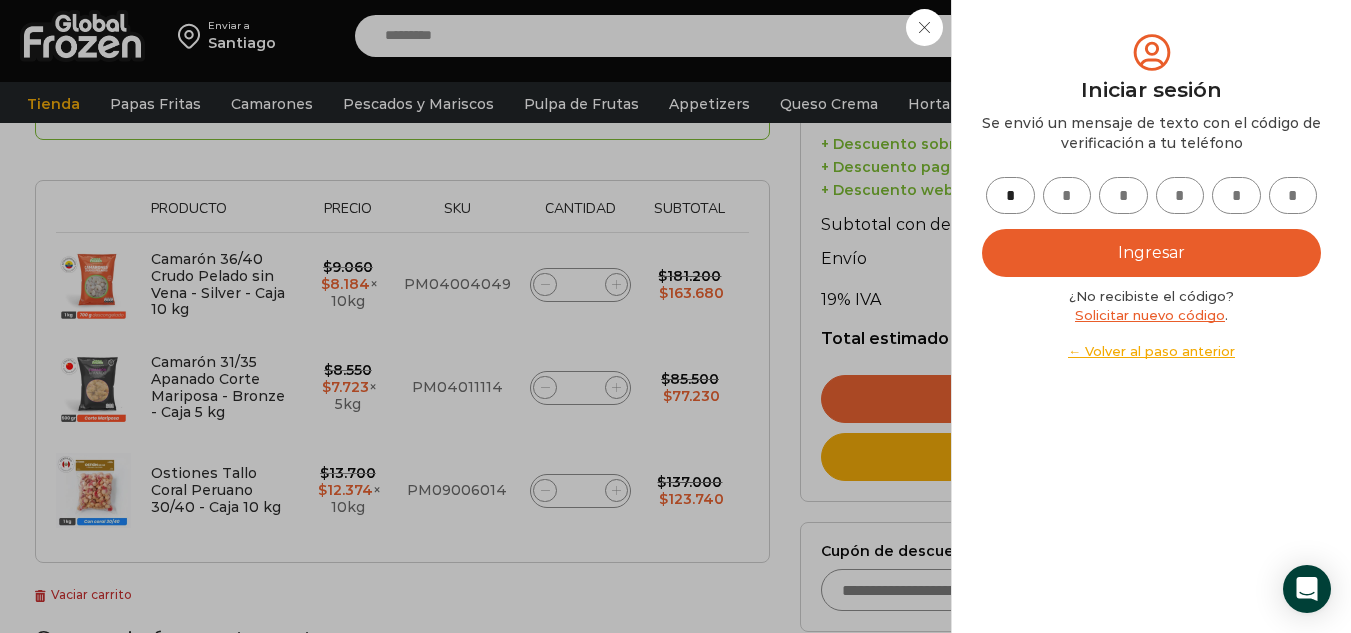 type on "*" 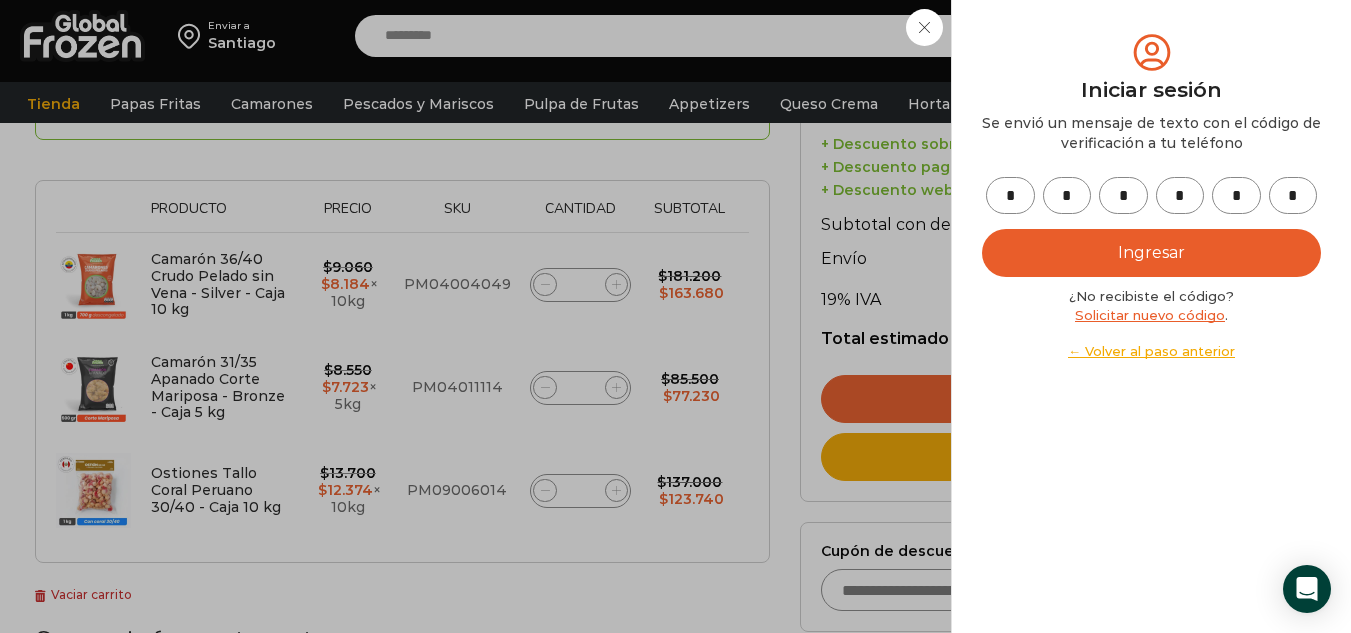 click on "Ingresar" at bounding box center (1151, 253) 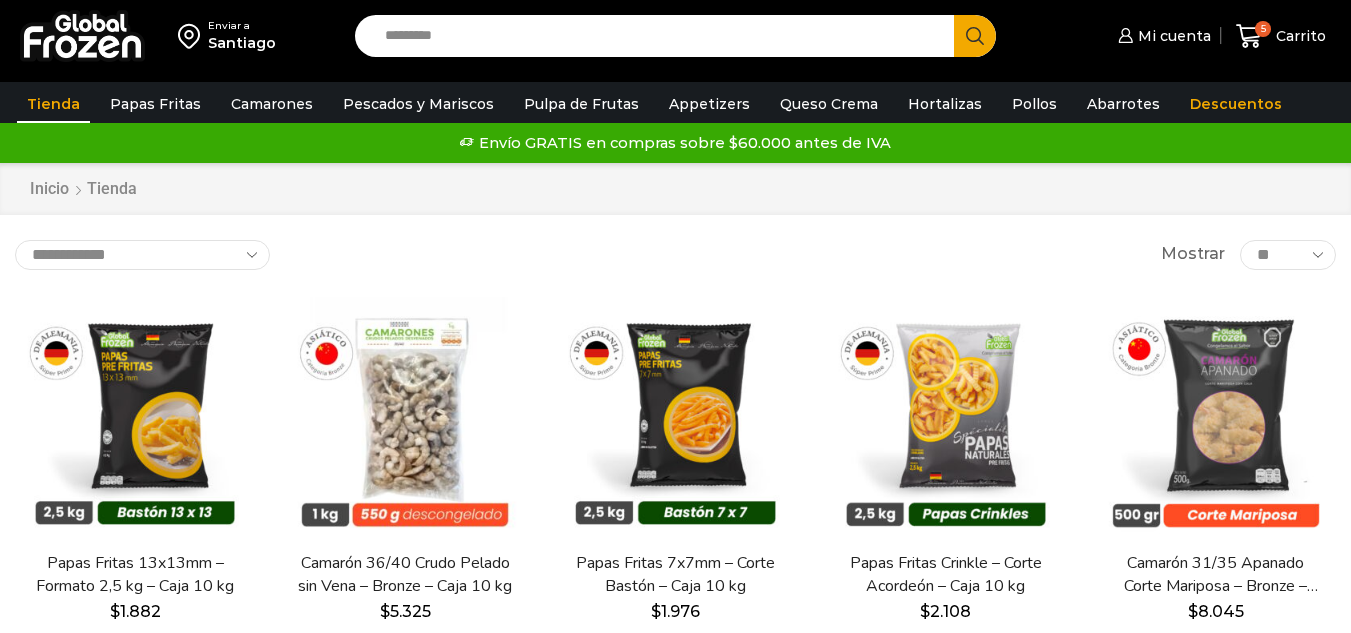 scroll, scrollTop: 0, scrollLeft: 0, axis: both 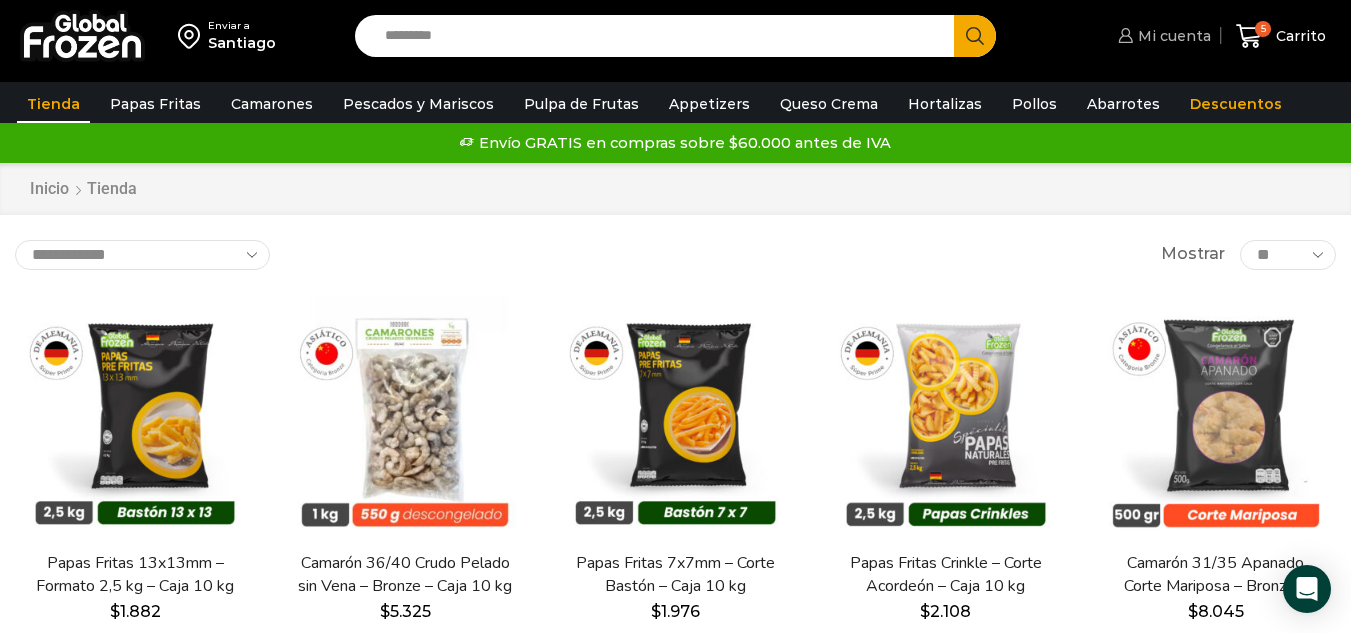click on "Mi cuenta" at bounding box center (1172, 36) 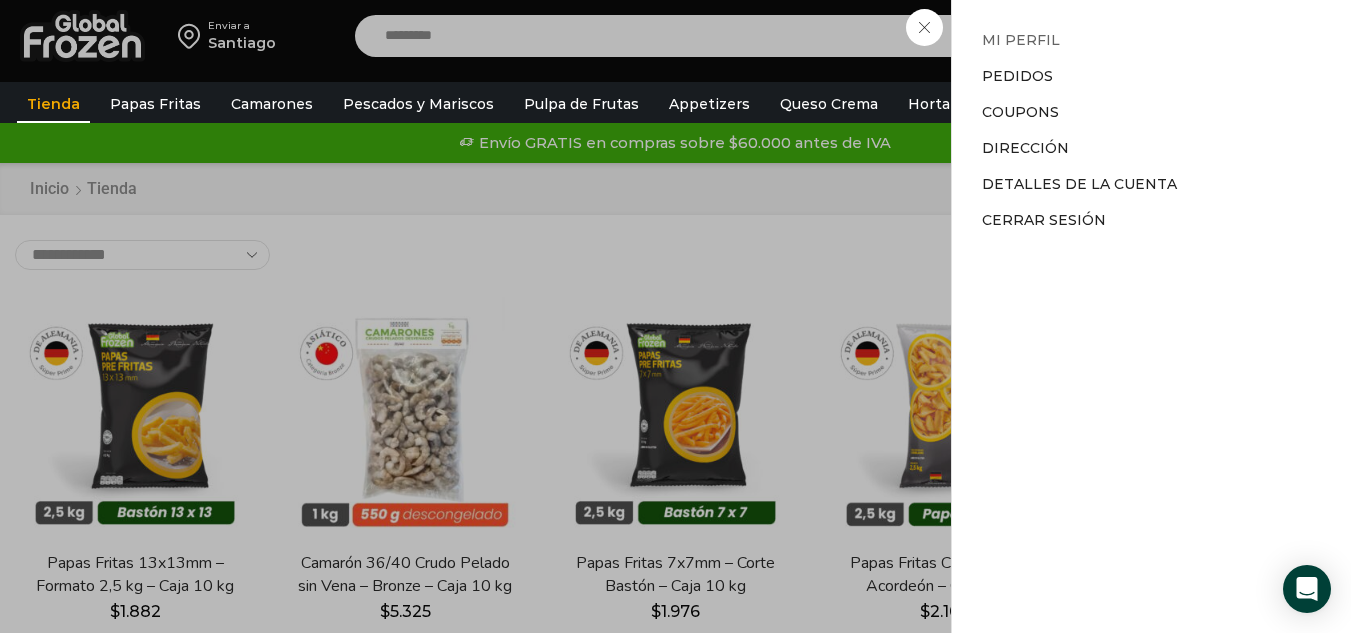 click on "Mi perfil" at bounding box center [1021, 40] 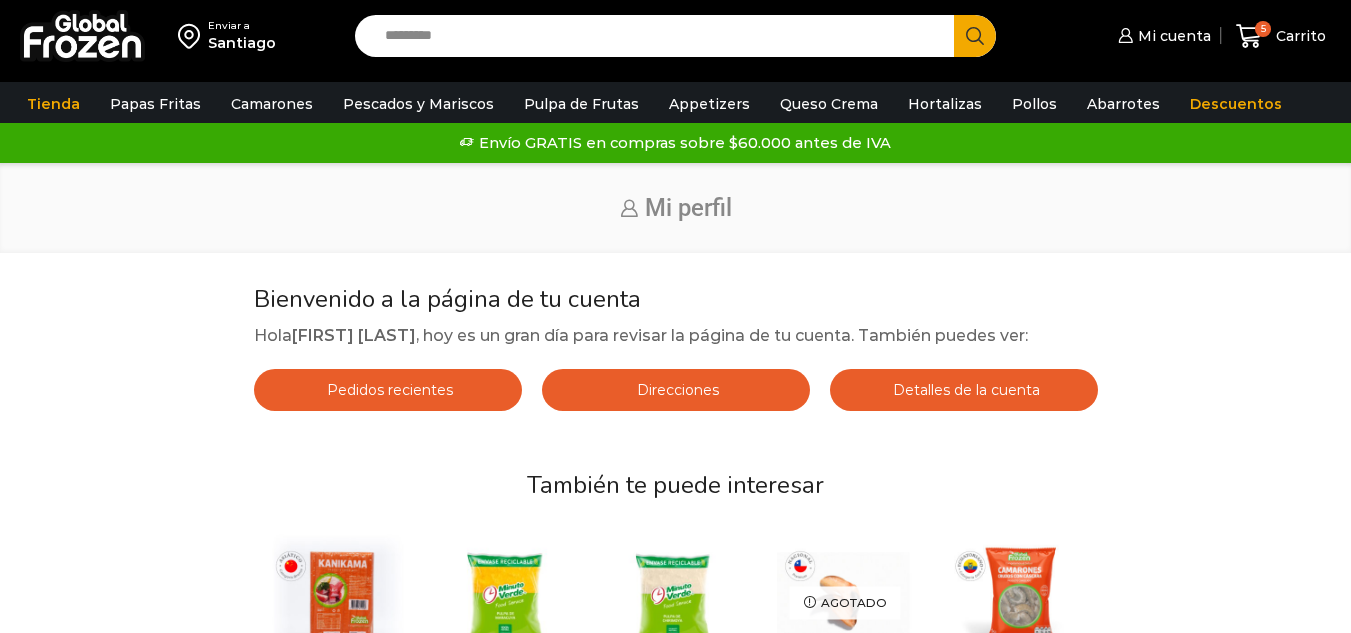 scroll, scrollTop: 0, scrollLeft: 0, axis: both 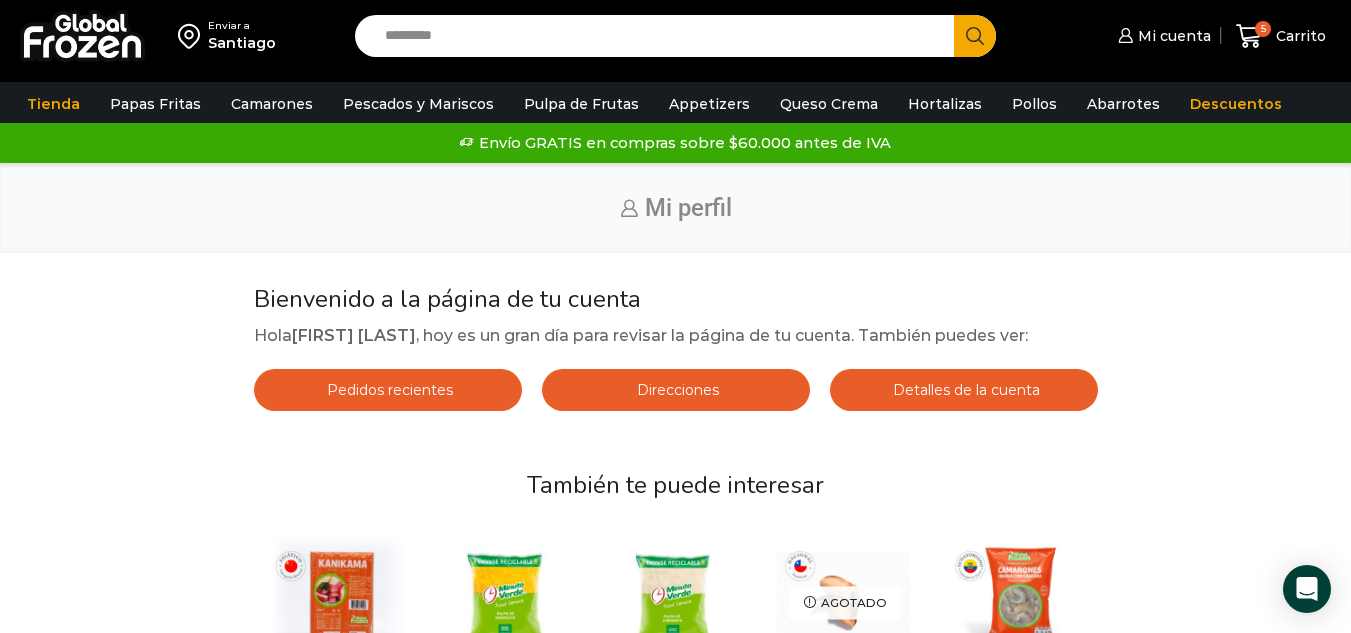 click on "Search input" at bounding box center [659, 36] 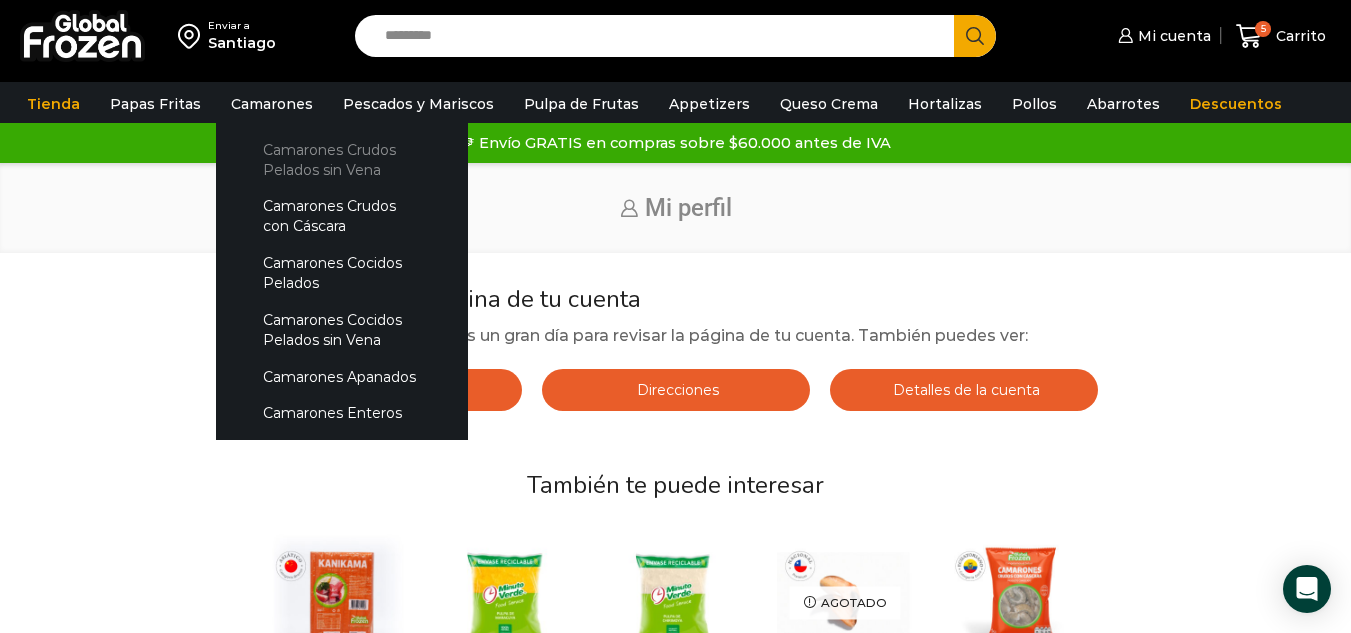 click on "Camarones Crudos Pelados sin Vena" at bounding box center (342, 159) 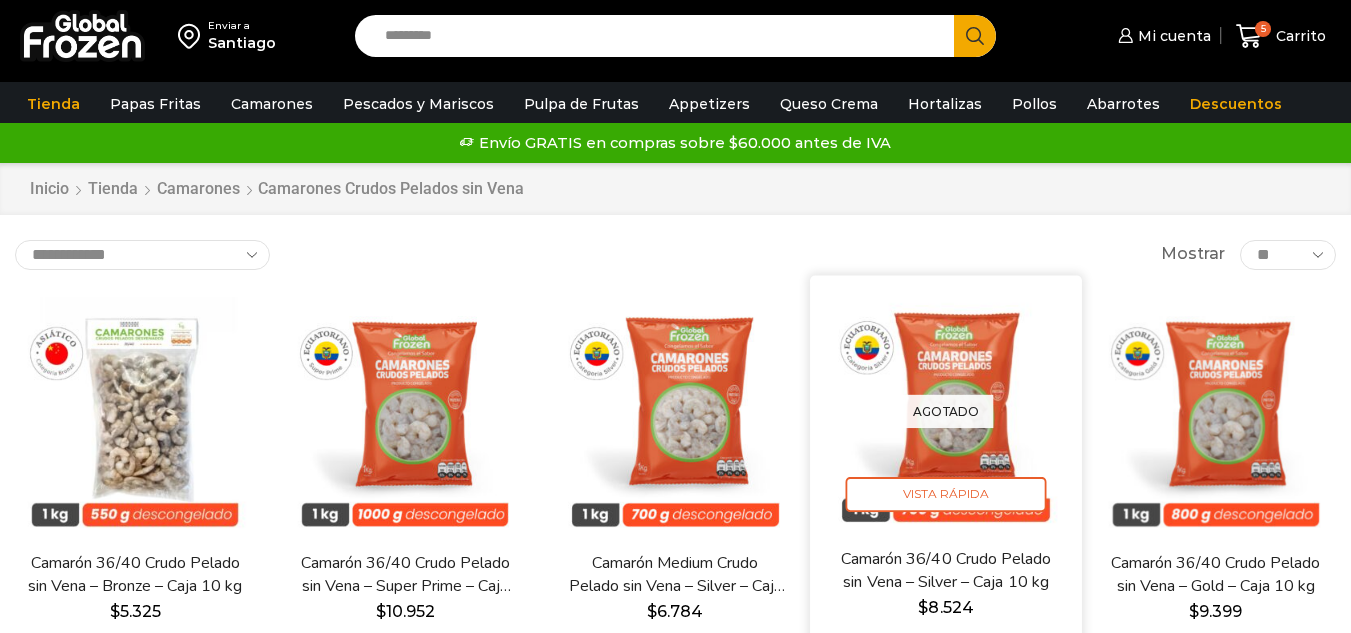scroll, scrollTop: 0, scrollLeft: 0, axis: both 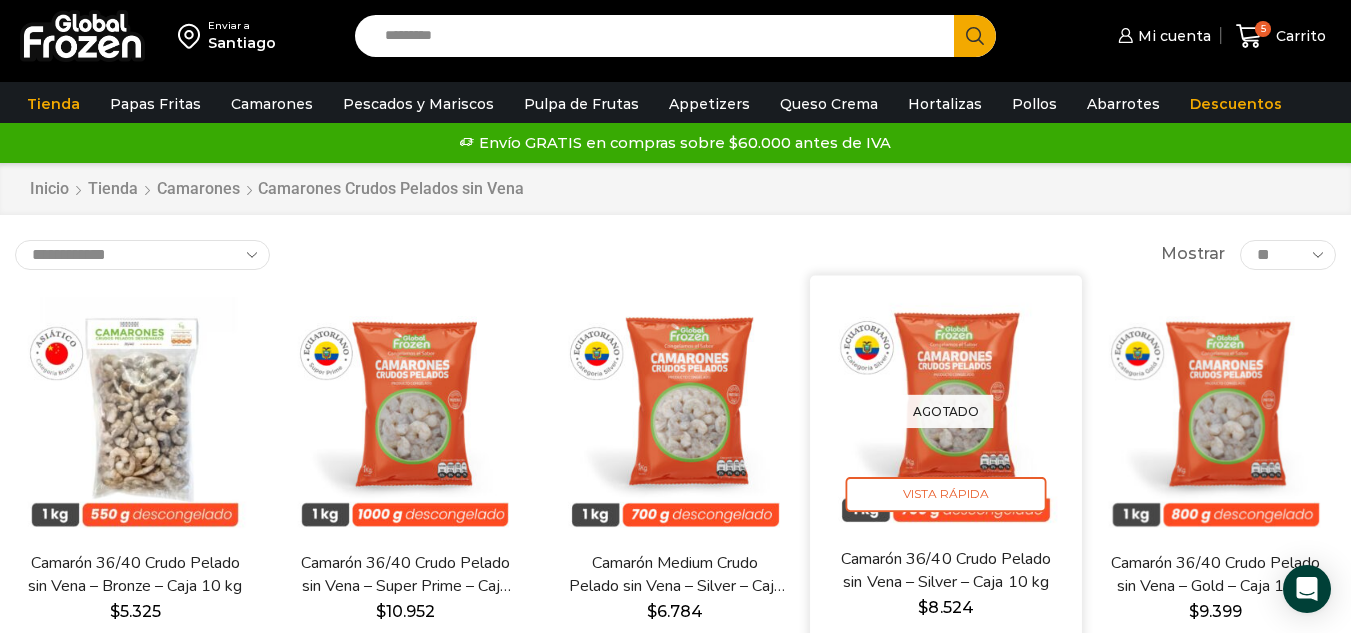 click on "Agotado" at bounding box center (945, 411) 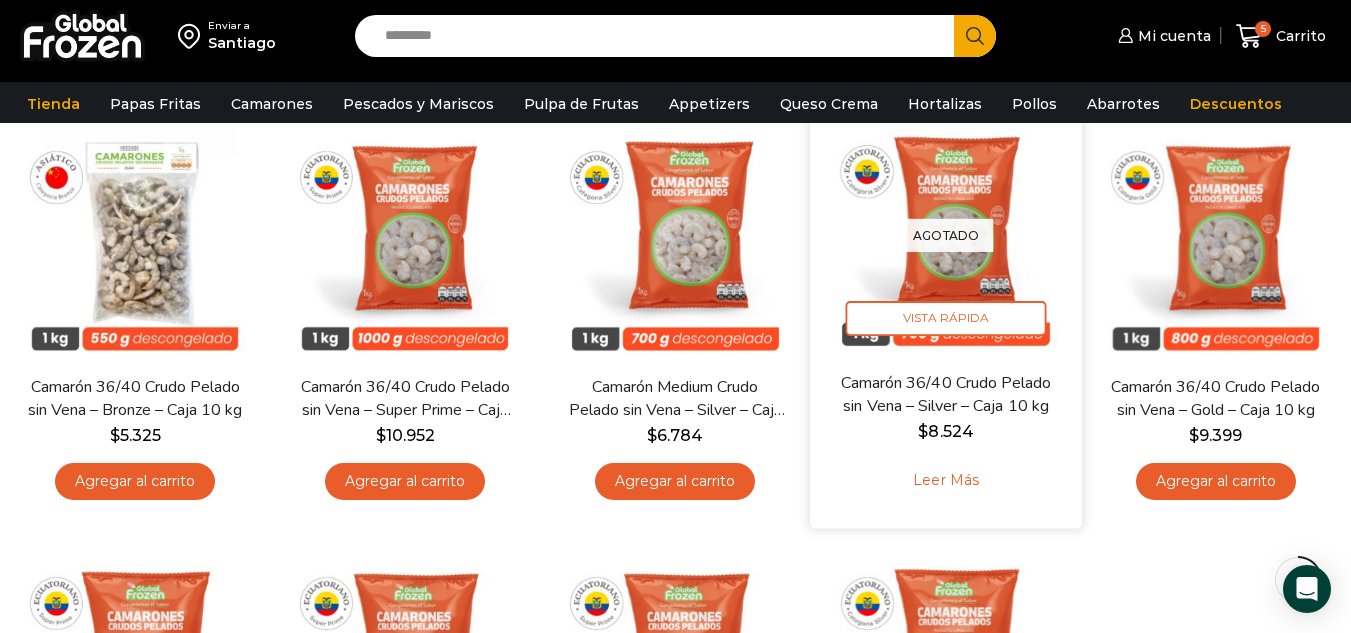 scroll, scrollTop: 200, scrollLeft: 0, axis: vertical 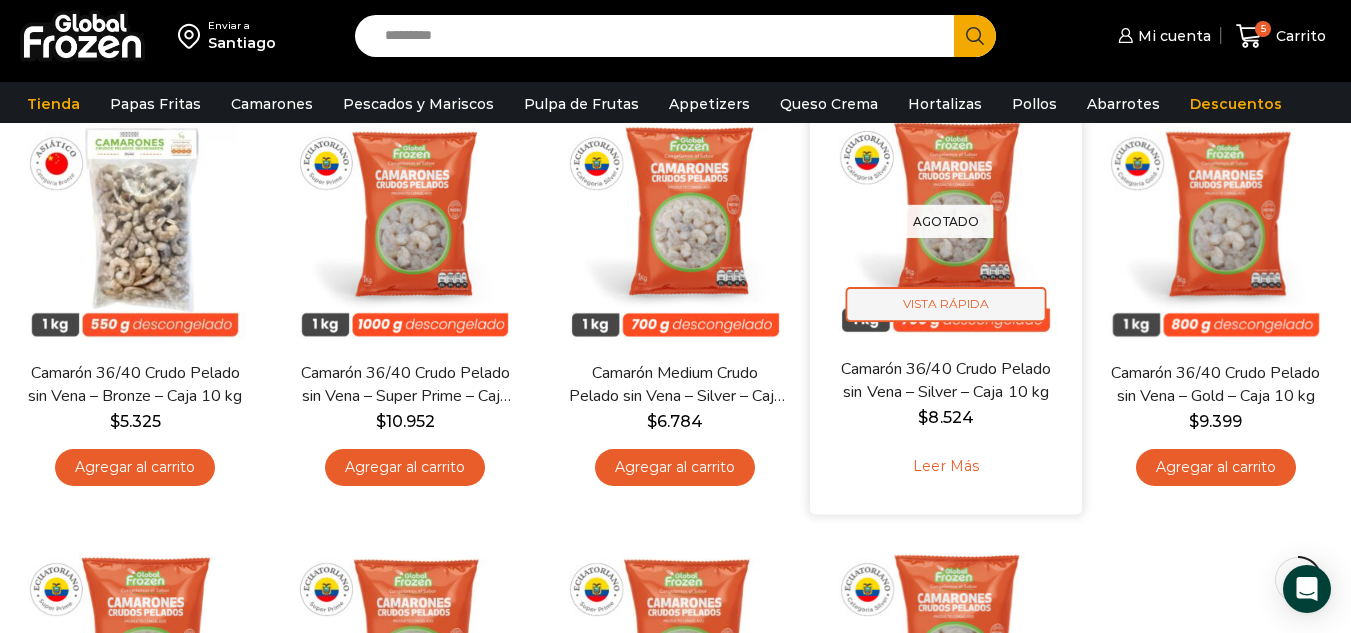 click on "Vista Rápida" at bounding box center (945, 304) 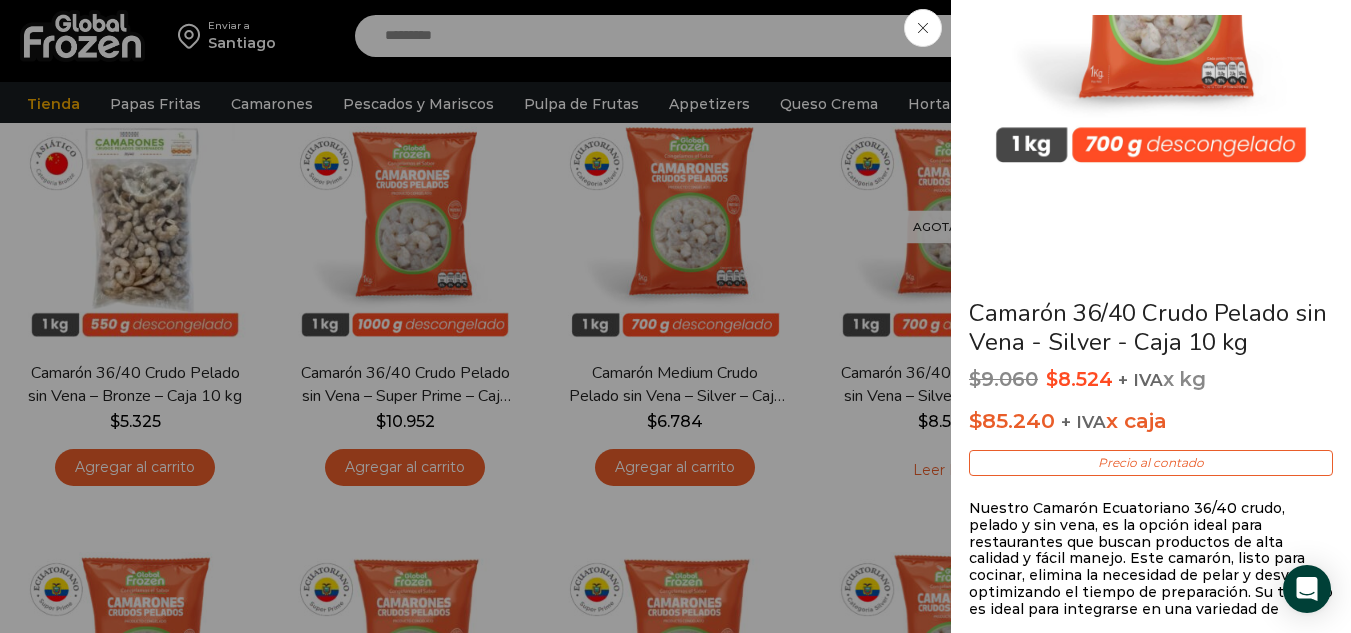 scroll, scrollTop: 0, scrollLeft: 0, axis: both 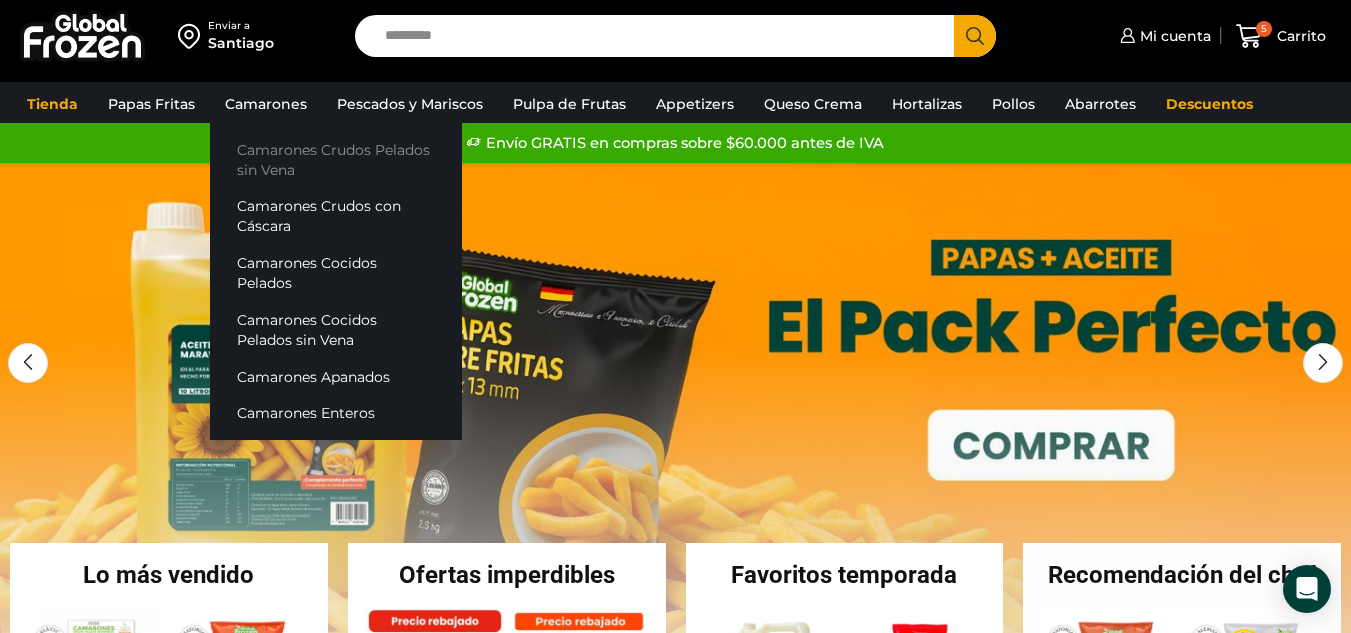 click on "Camarones Crudos Pelados sin Vena" at bounding box center [336, 159] 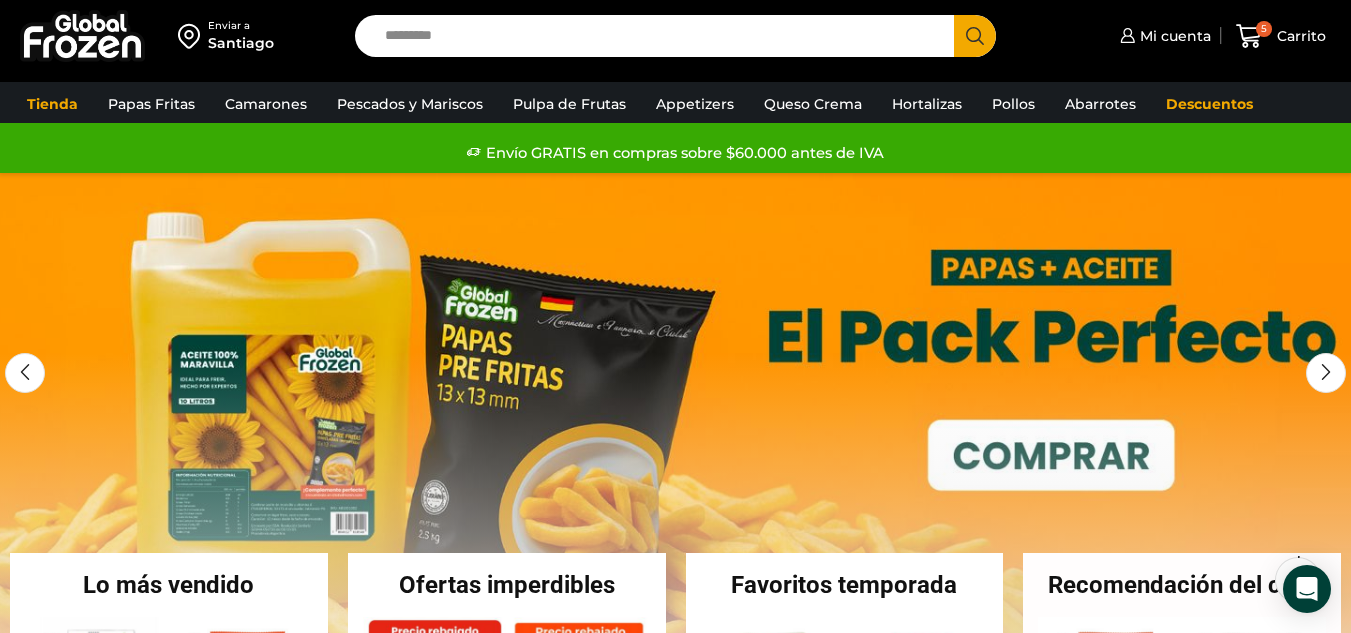 scroll, scrollTop: 55, scrollLeft: 0, axis: vertical 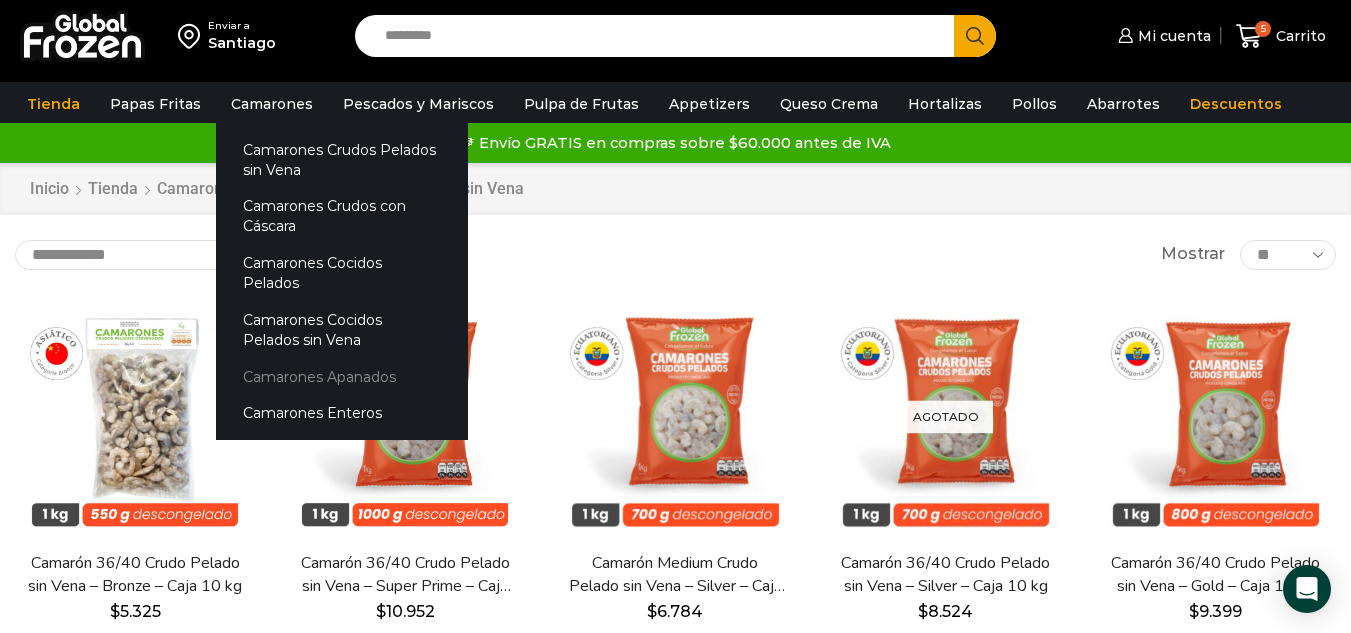 click on "Camarones Apanados" at bounding box center [342, 376] 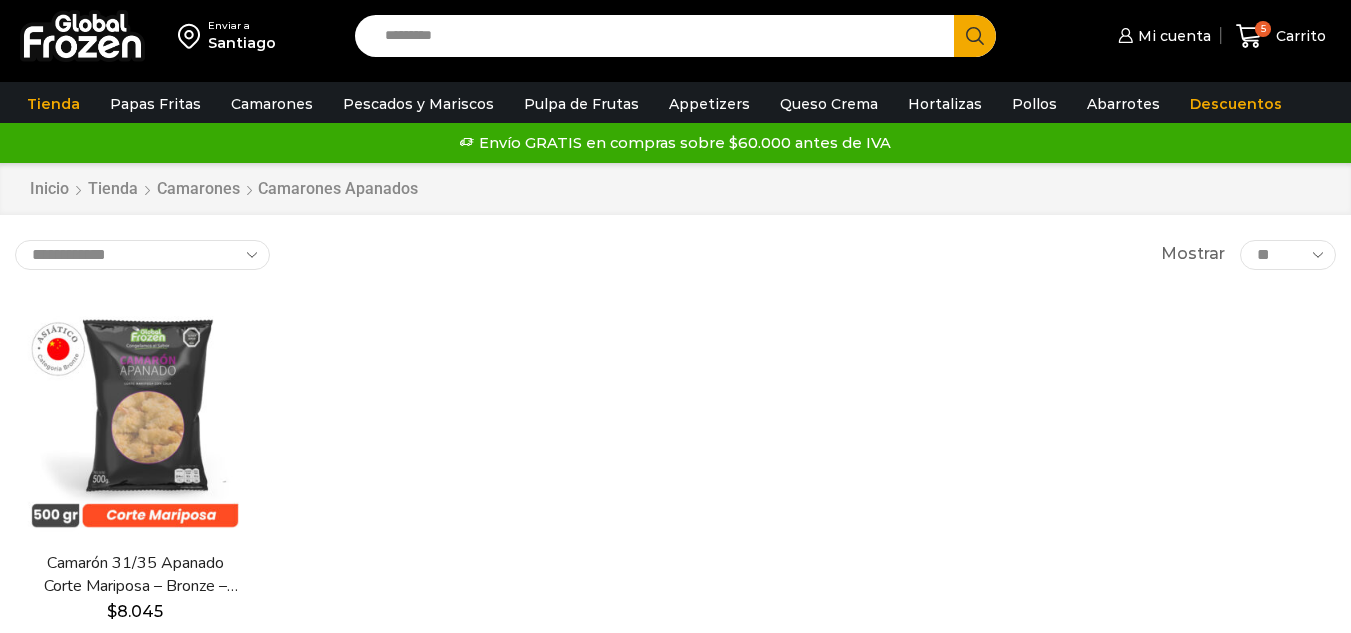 scroll, scrollTop: 0, scrollLeft: 0, axis: both 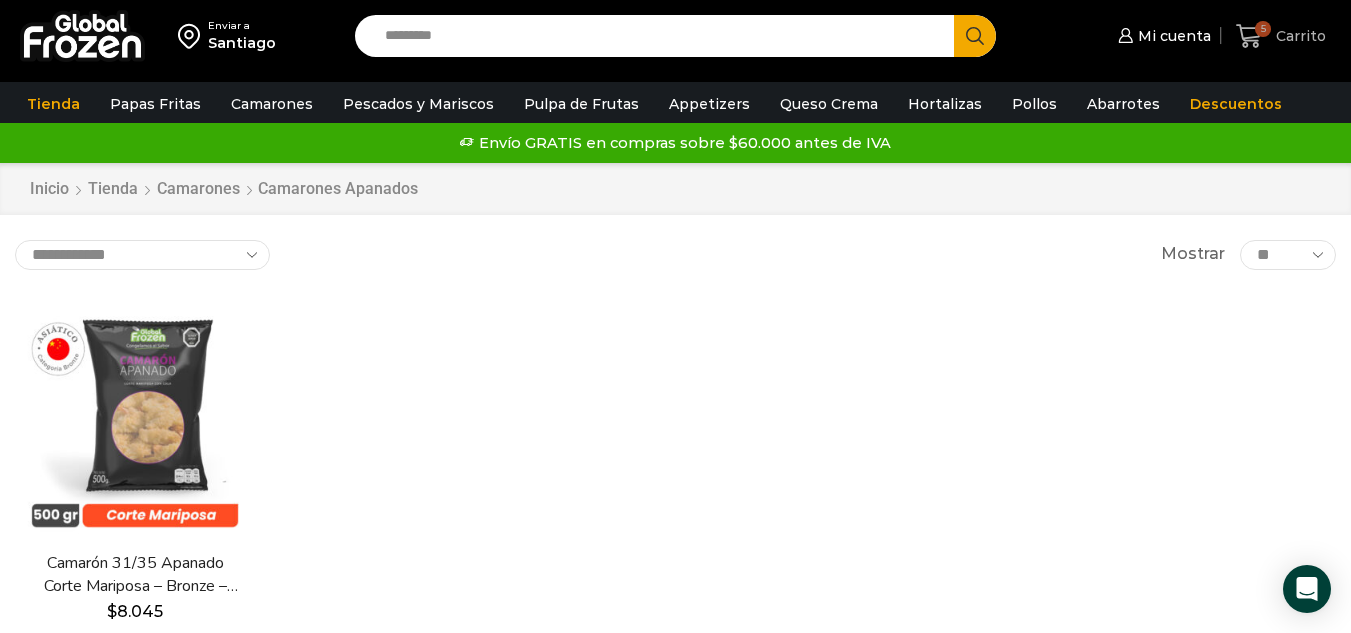 click 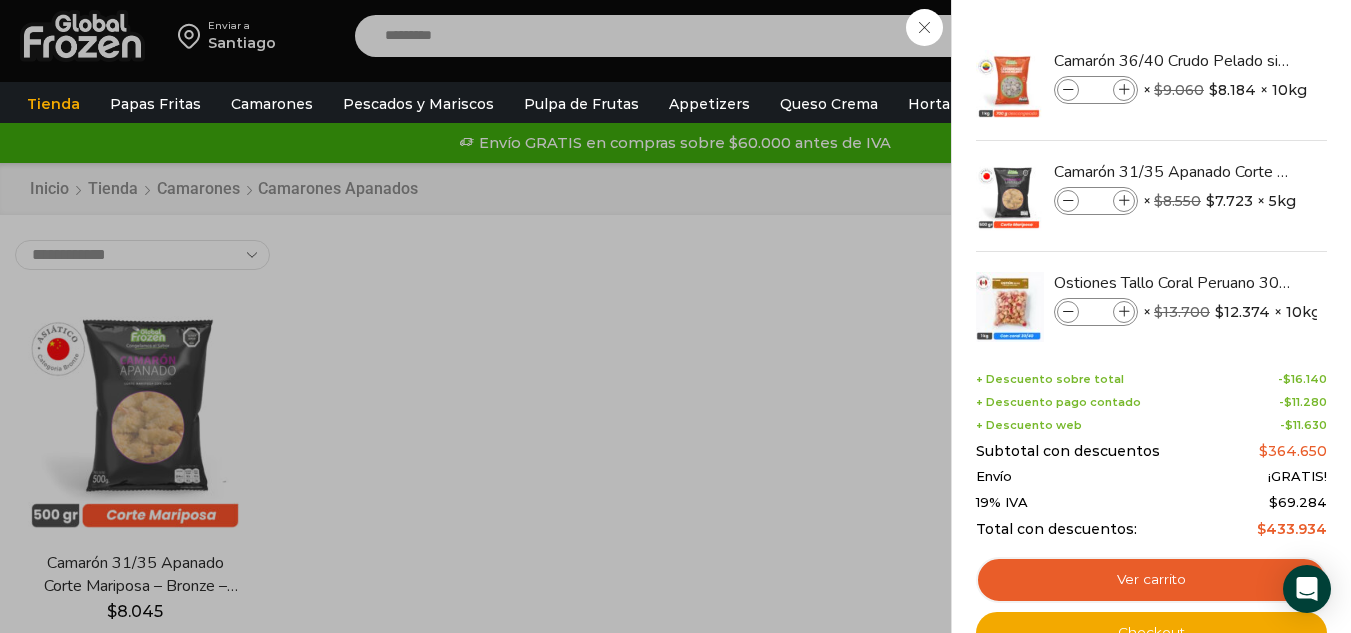 click on "5
Carrito
5
5
Shopping Cart
*
[CURRENCY]" at bounding box center [1281, 36] 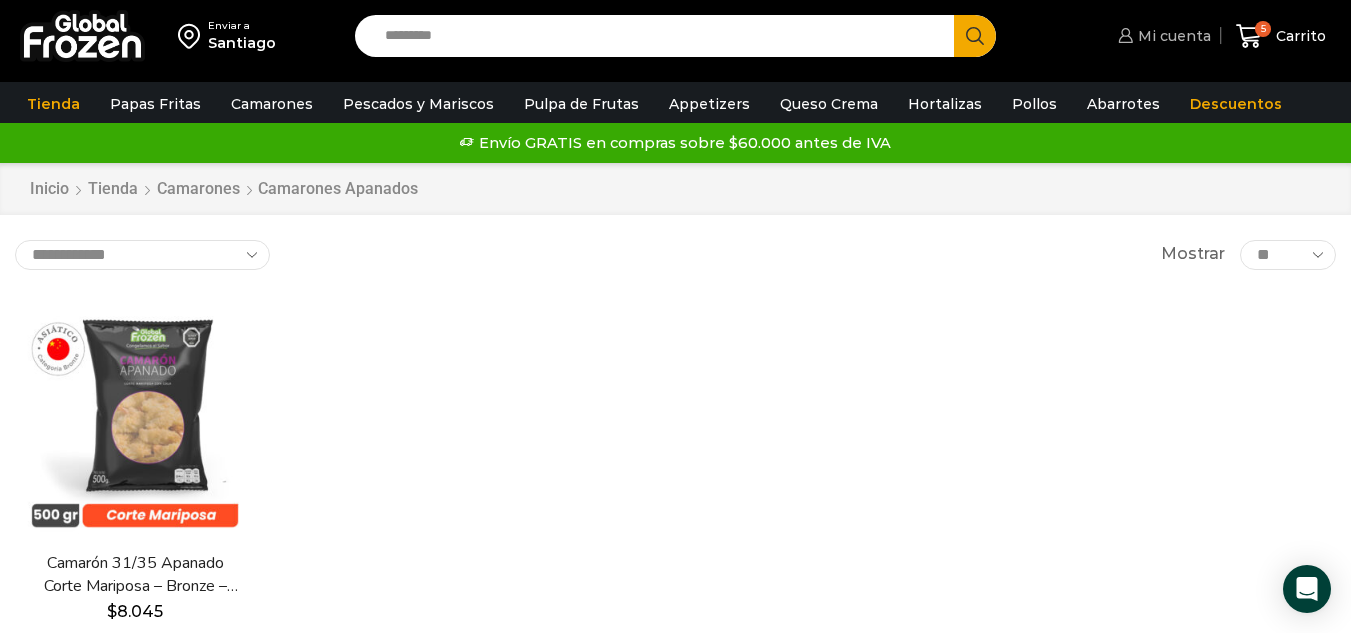 click on "Mi cuenta" at bounding box center (1172, 36) 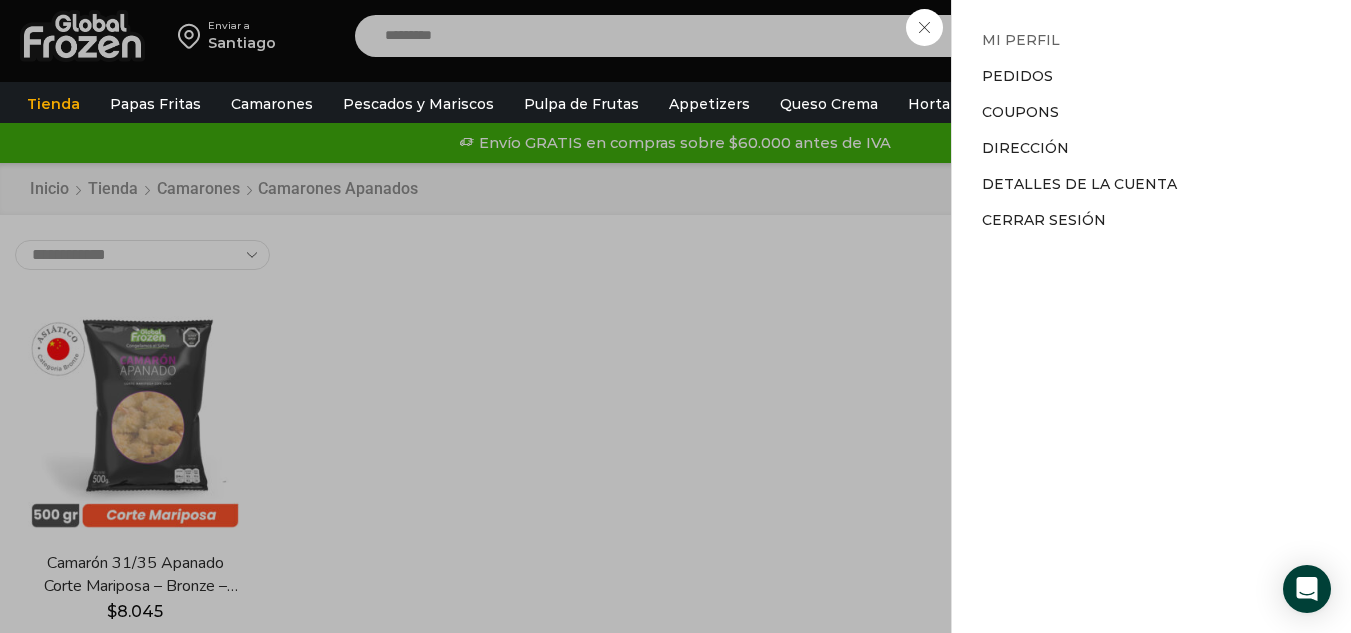 click on "Mi perfil" at bounding box center [1021, 40] 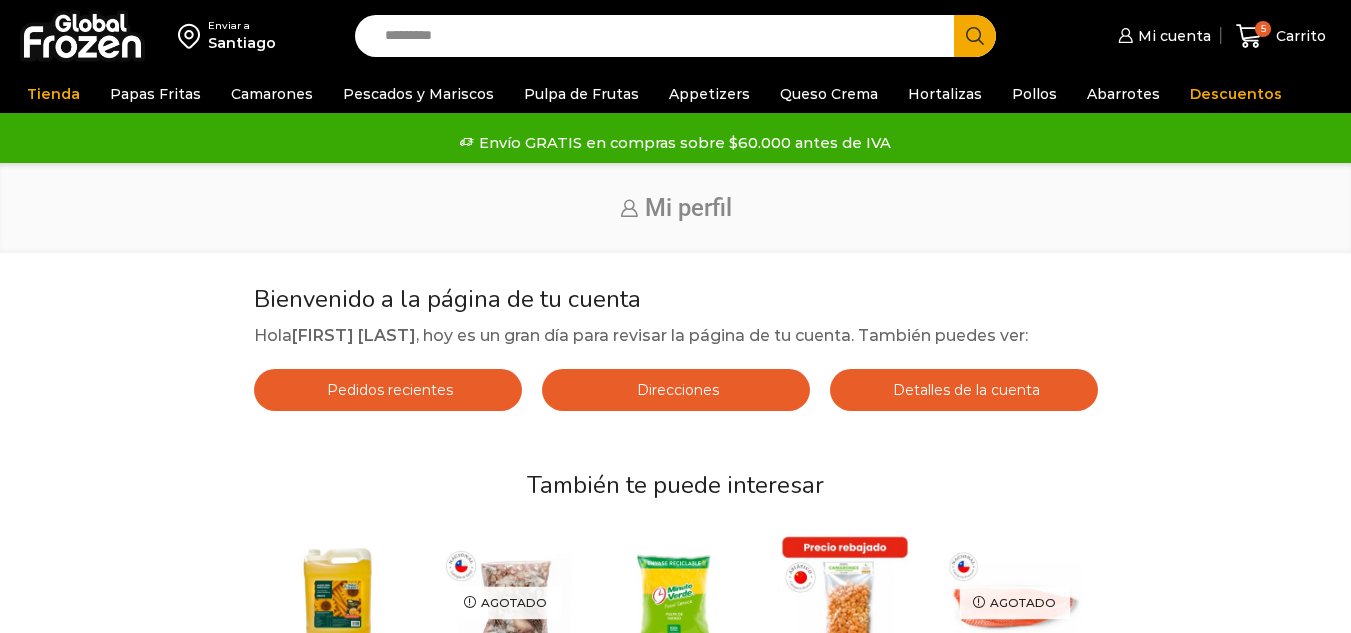 scroll, scrollTop: 0, scrollLeft: 0, axis: both 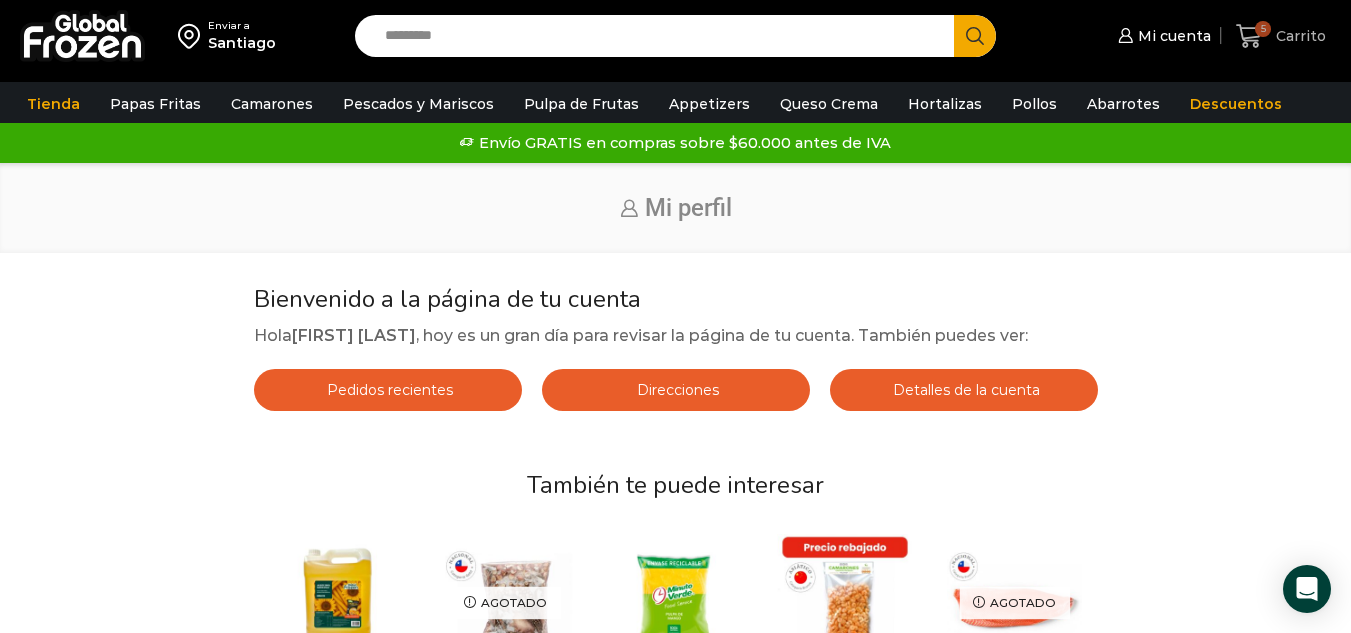 click 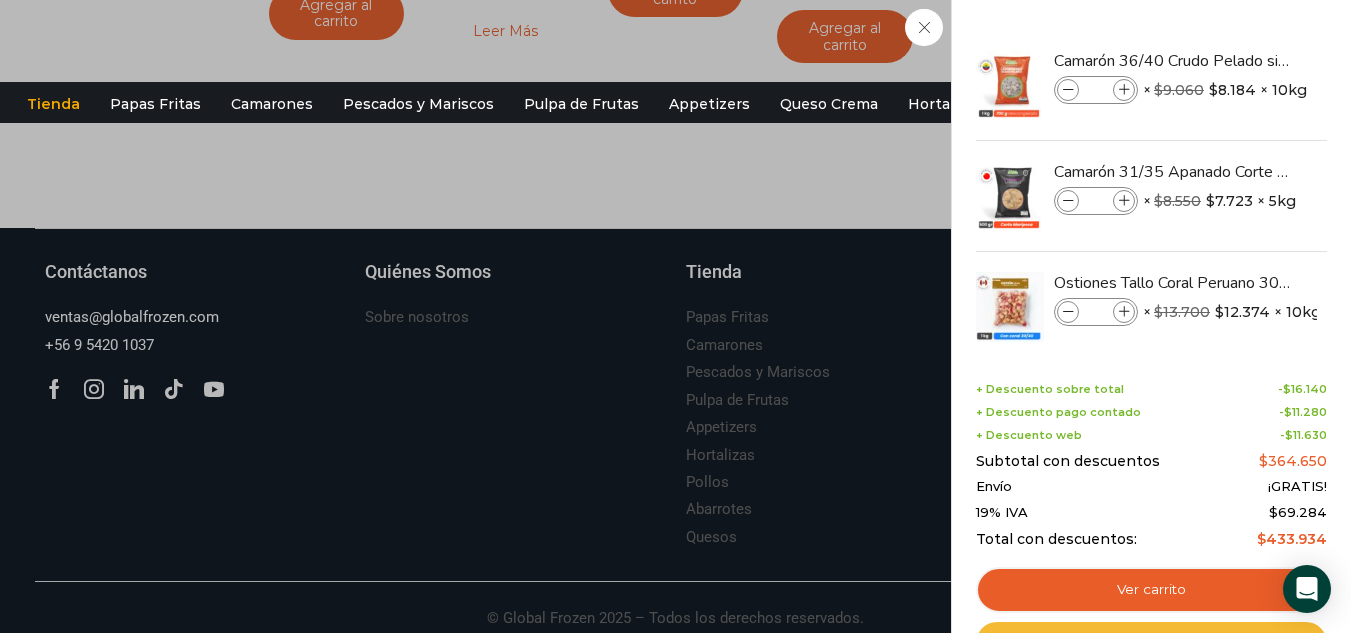 scroll, scrollTop: 827, scrollLeft: 0, axis: vertical 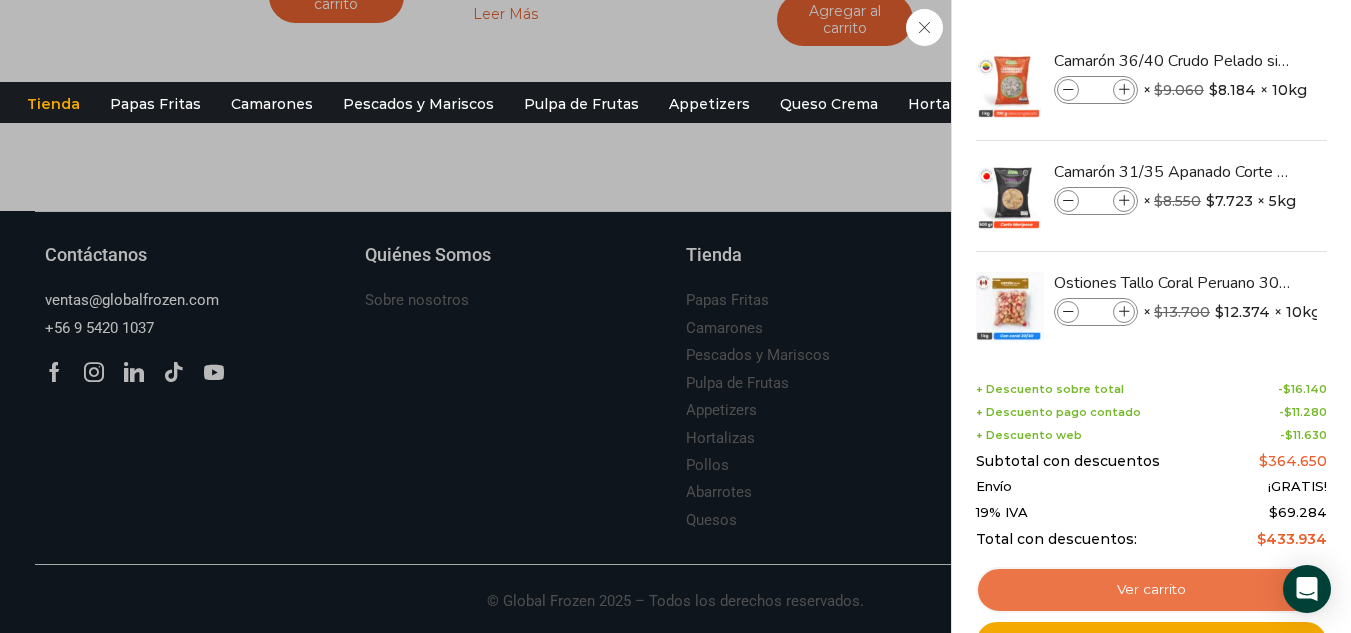 click on "Ver carrito" at bounding box center [1151, 590] 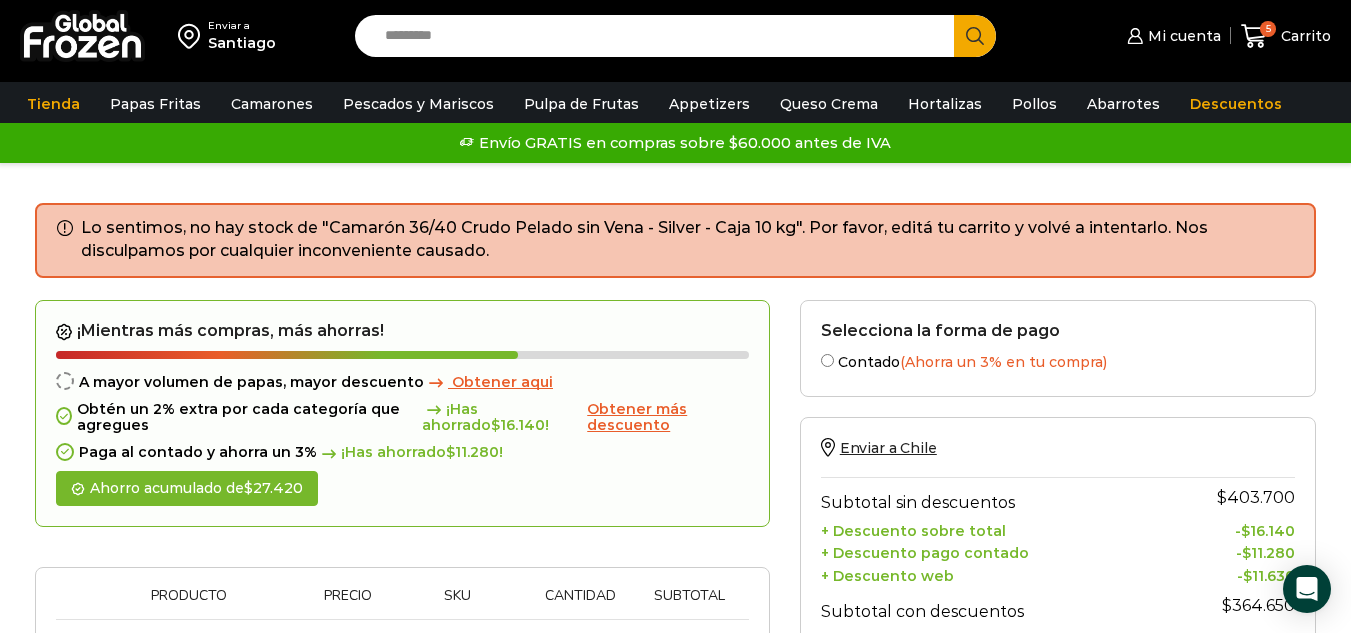 scroll, scrollTop: 0, scrollLeft: 0, axis: both 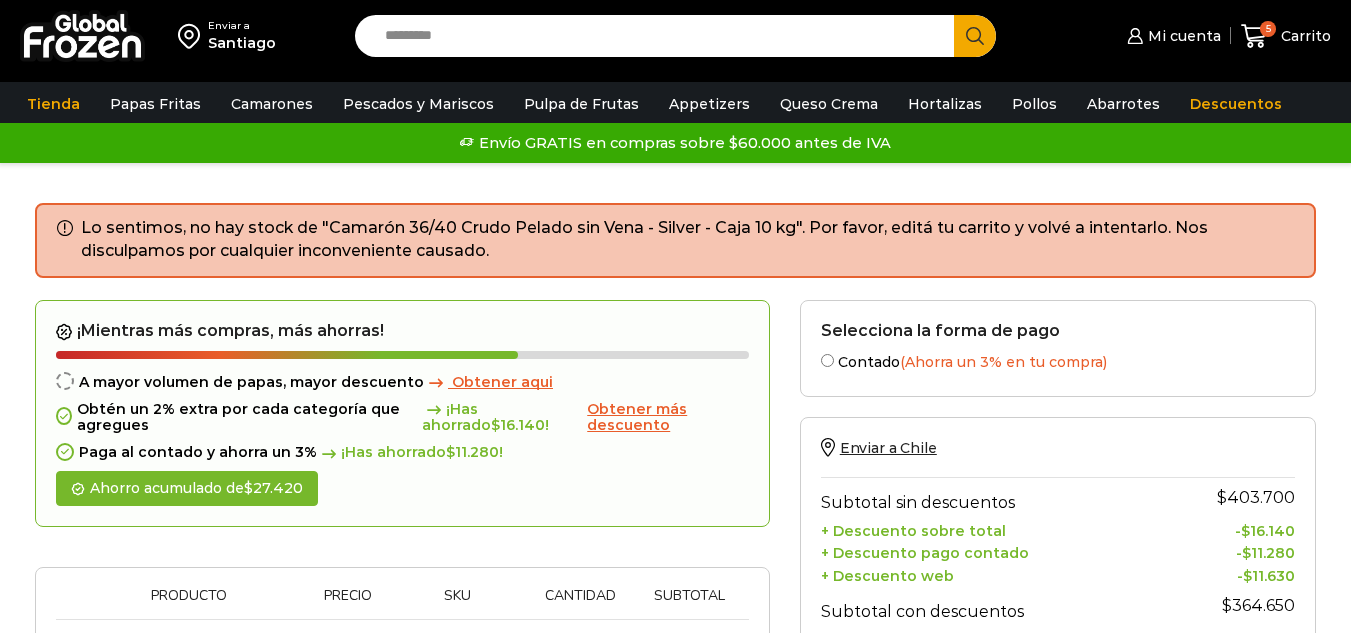 click on "Lo sentimos, no hay stock de "Camarón 36/40 Crudo Pelado sin Vena - Silver - Caja 10 kg". Por favor, editá tu carrito y volvé a intentarlo. Nos disculpamos por cualquier inconveniente causado." at bounding box center [675, 240] 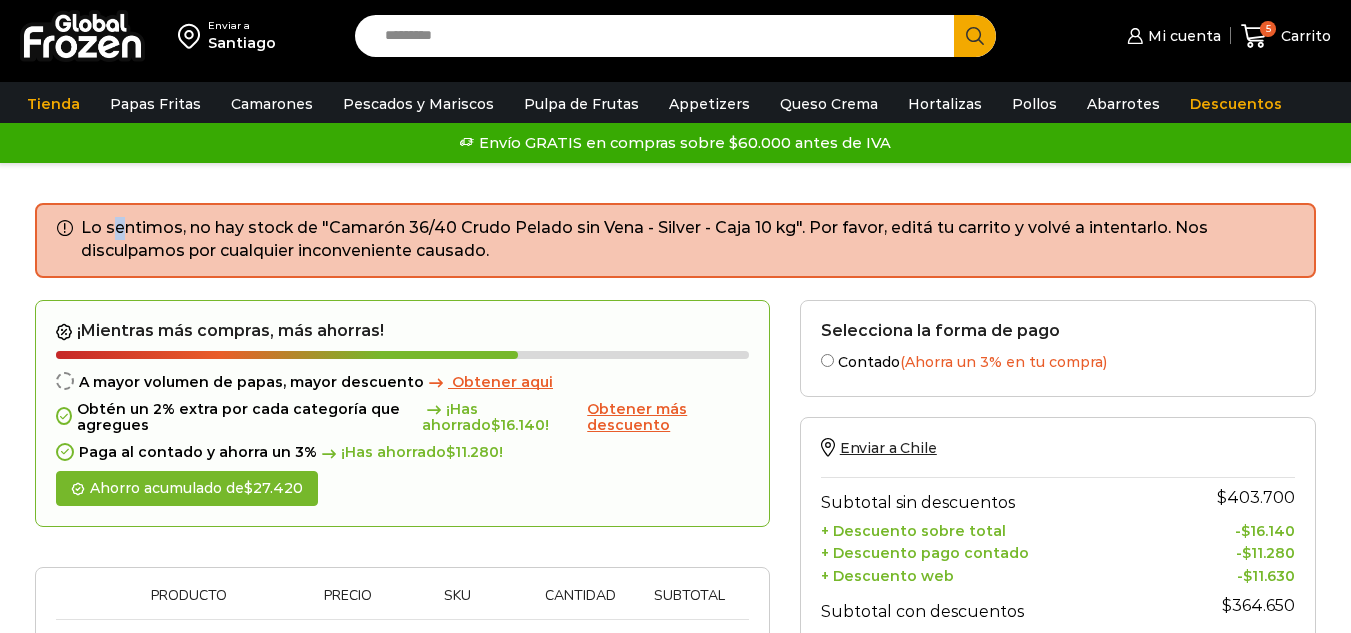 click on "Lo sentimos, no hay stock de "Camarón 36/40 Crudo Pelado sin Vena - Silver - Caja 10 kg". Por favor, editá tu carrito y volvé a intentarlo. Nos disculpamos por cualquier inconveniente causado." at bounding box center (688, 240) 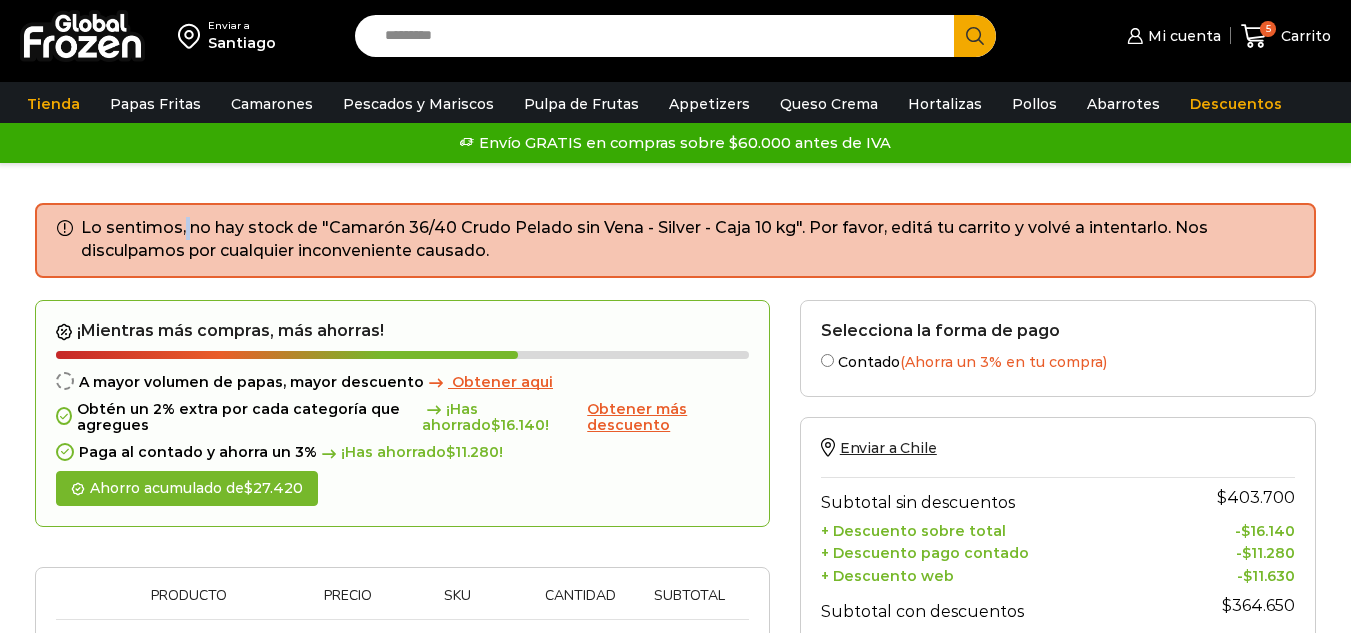 drag, startPoint x: 157, startPoint y: 239, endPoint x: 187, endPoint y: 241, distance: 30.066593 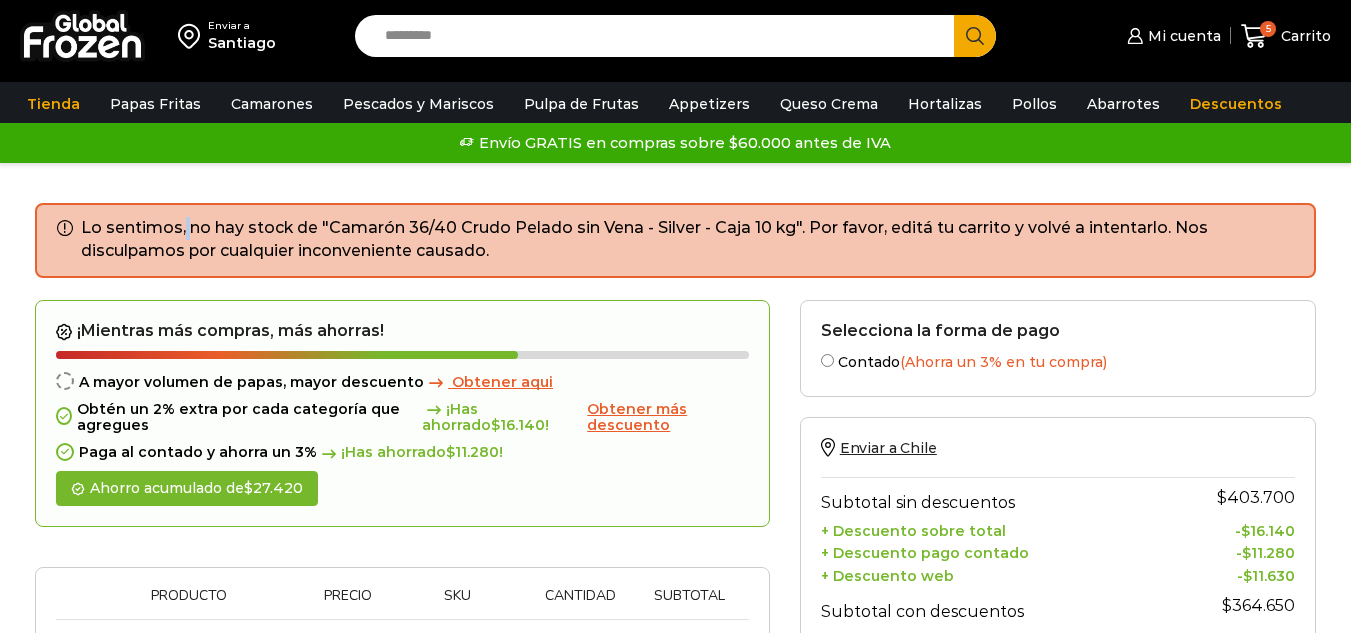 click on "Lo sentimos, no hay stock de "Camarón 36/40 Crudo Pelado sin Vena - Silver - Caja 10 kg". Por favor, editá tu carrito y volvé a intentarlo. Nos disculpamos por cualquier inconveniente causado." at bounding box center (688, 240) 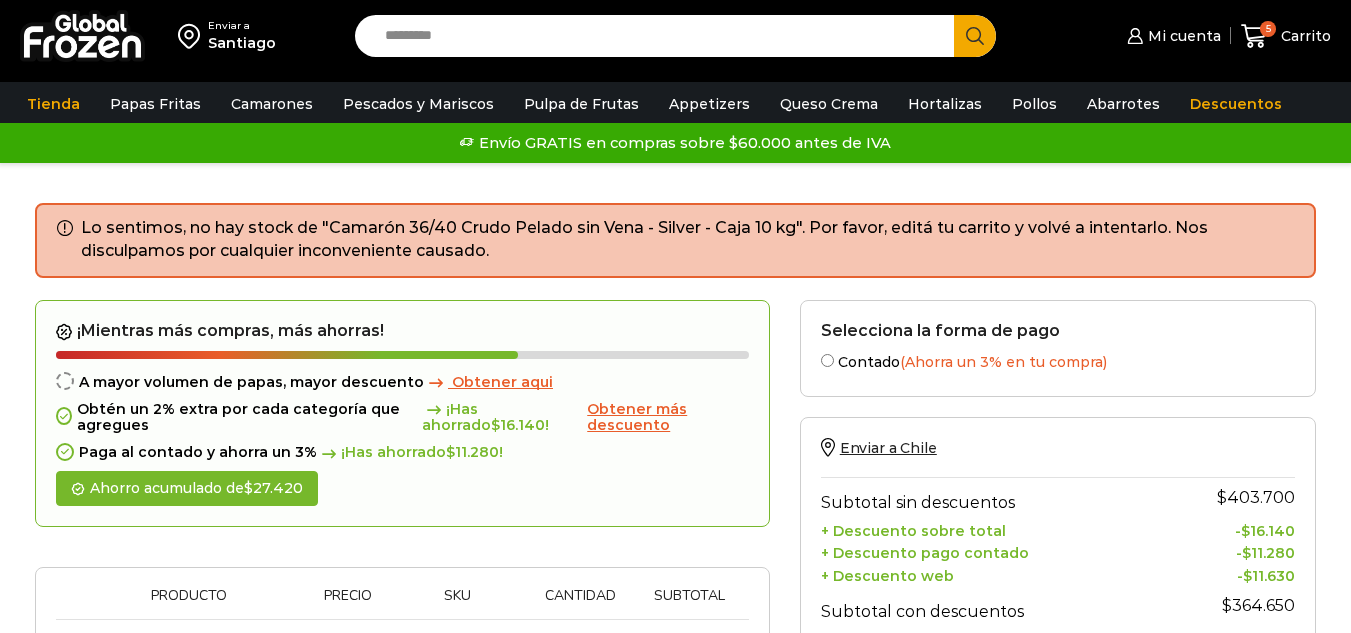 click on "Lo sentimos, no hay stock de "Camarón 36/40 Crudo Pelado sin Vena - Silver - Caja 10 kg". Por favor, editá tu carrito y volvé a intentarlo. Nos disculpamos por cualquier inconveniente causado." at bounding box center (688, 240) 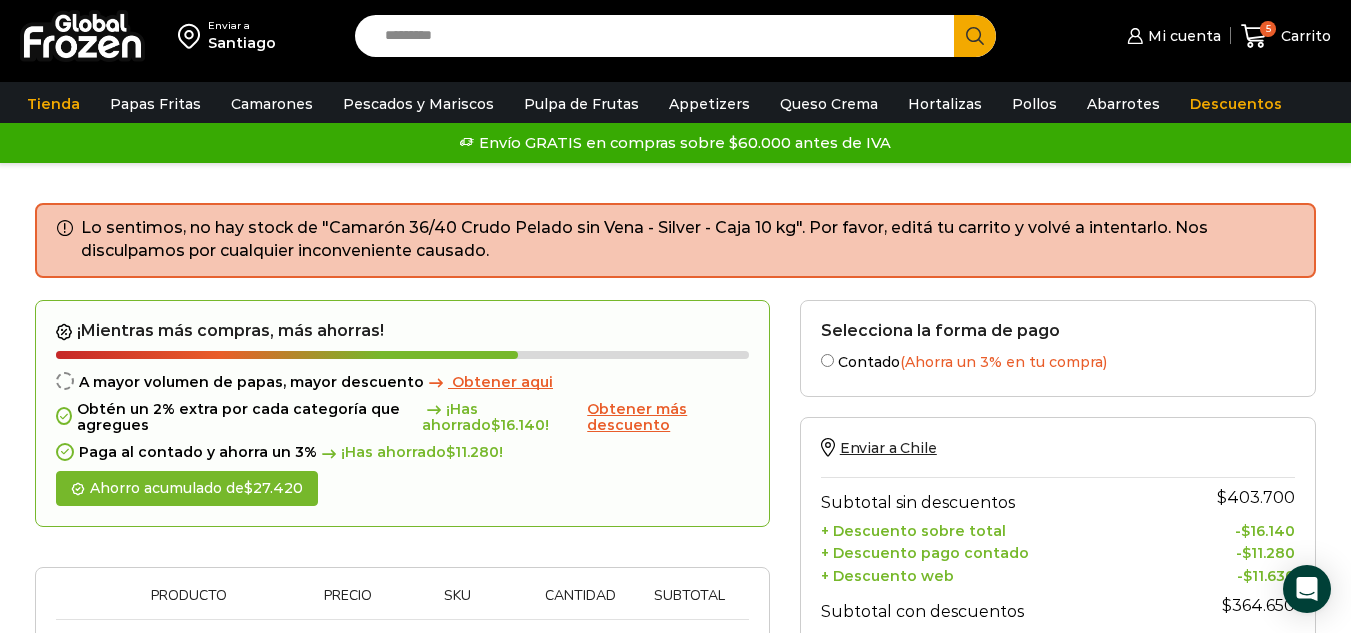 click on "Lo sentimos, no hay stock de "Camarón 36/40 Crudo Pelado sin Vena - Silver - Caja 10 kg". Por favor, editá tu carrito y volvé a intentarlo. Nos disculpamos por cualquier inconveniente causado." at bounding box center [688, 240] 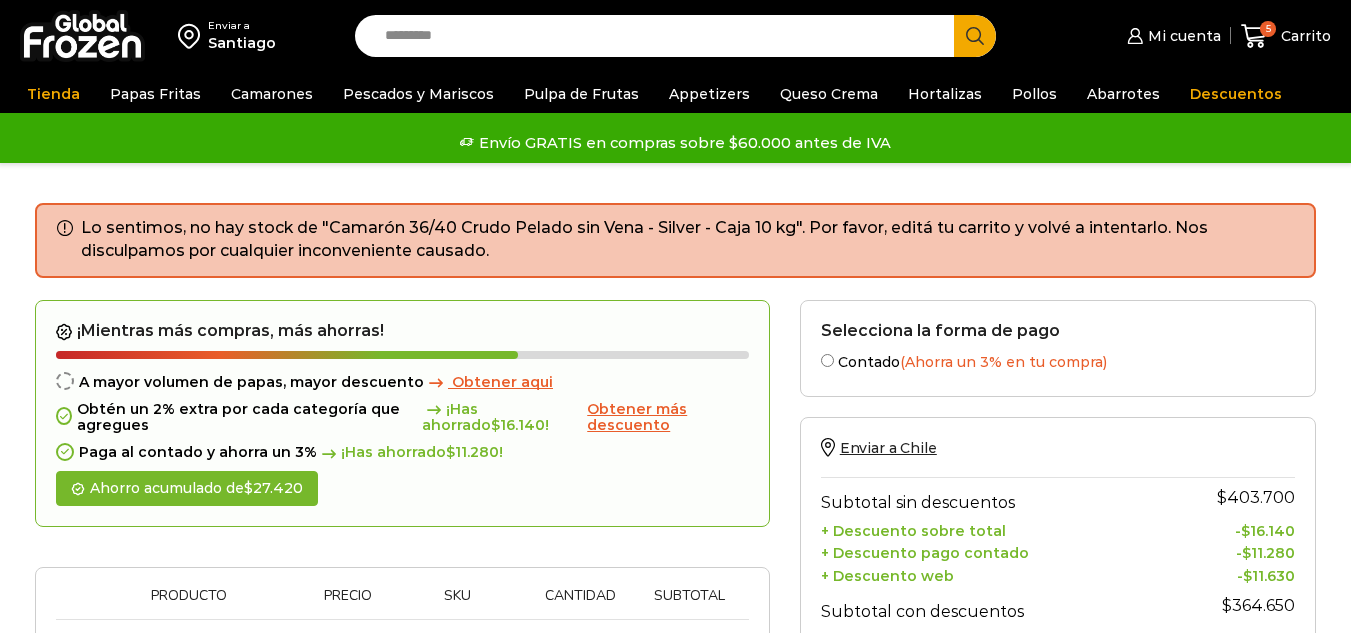scroll, scrollTop: 0, scrollLeft: 0, axis: both 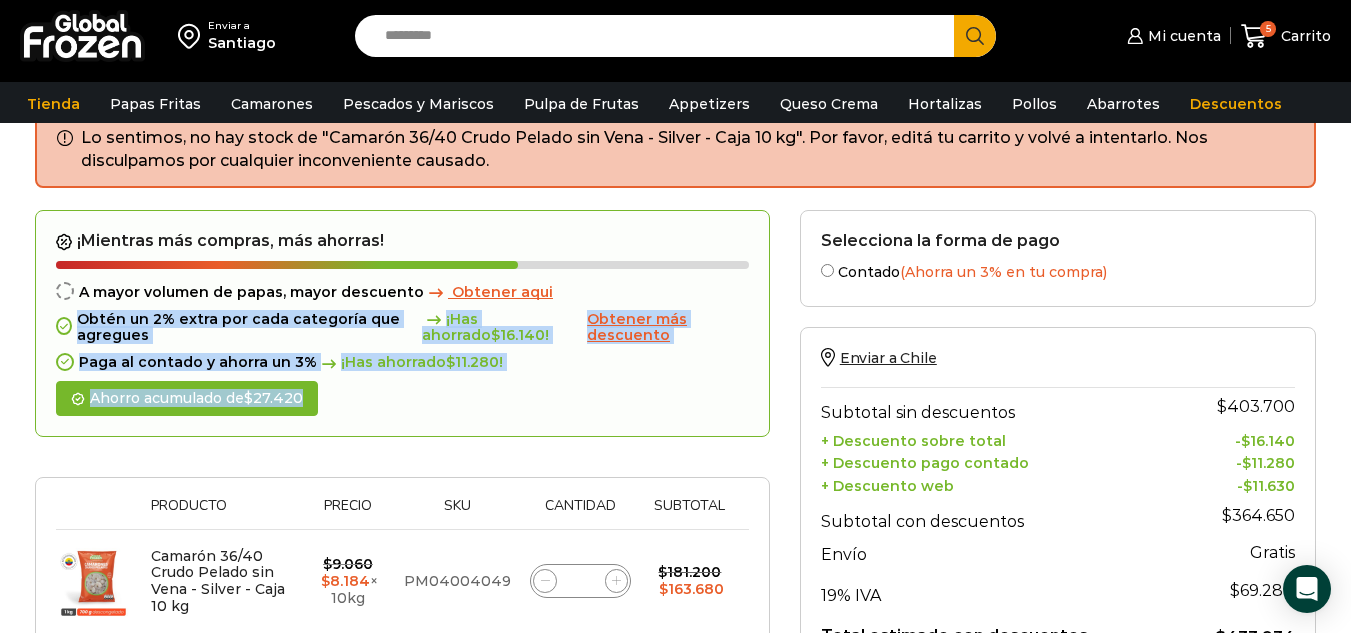 drag, startPoint x: 571, startPoint y: 294, endPoint x: 709, endPoint y: 392, distance: 169.2572 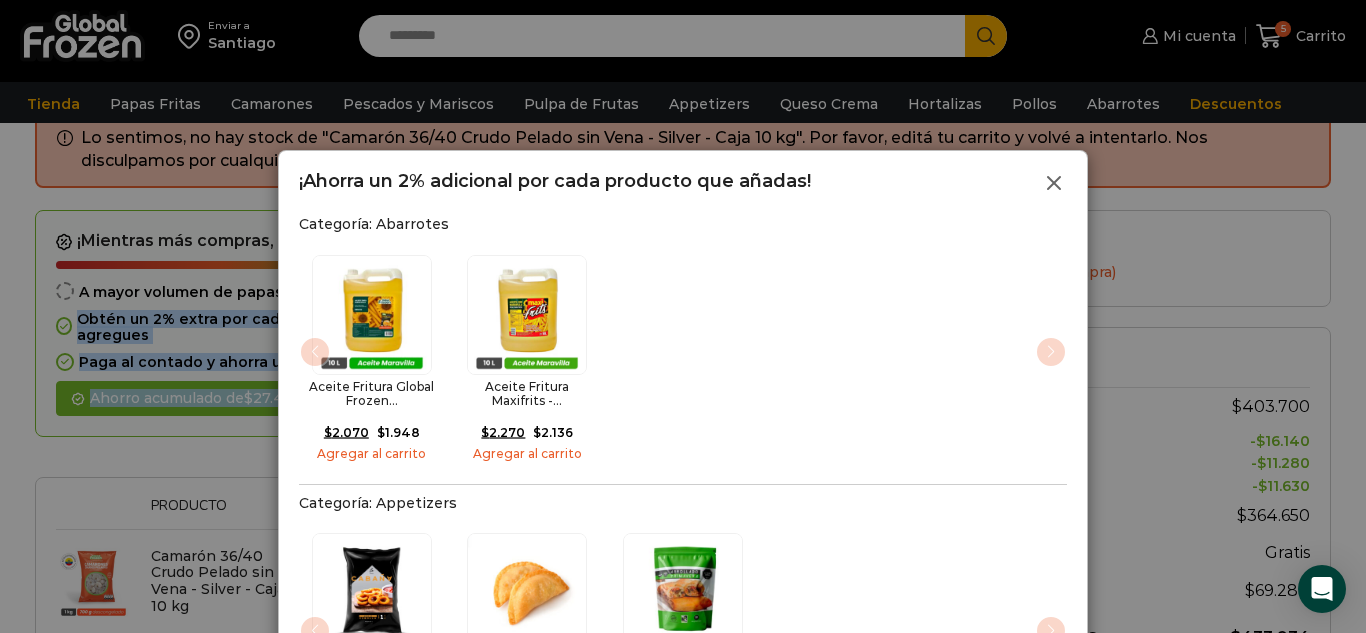 click 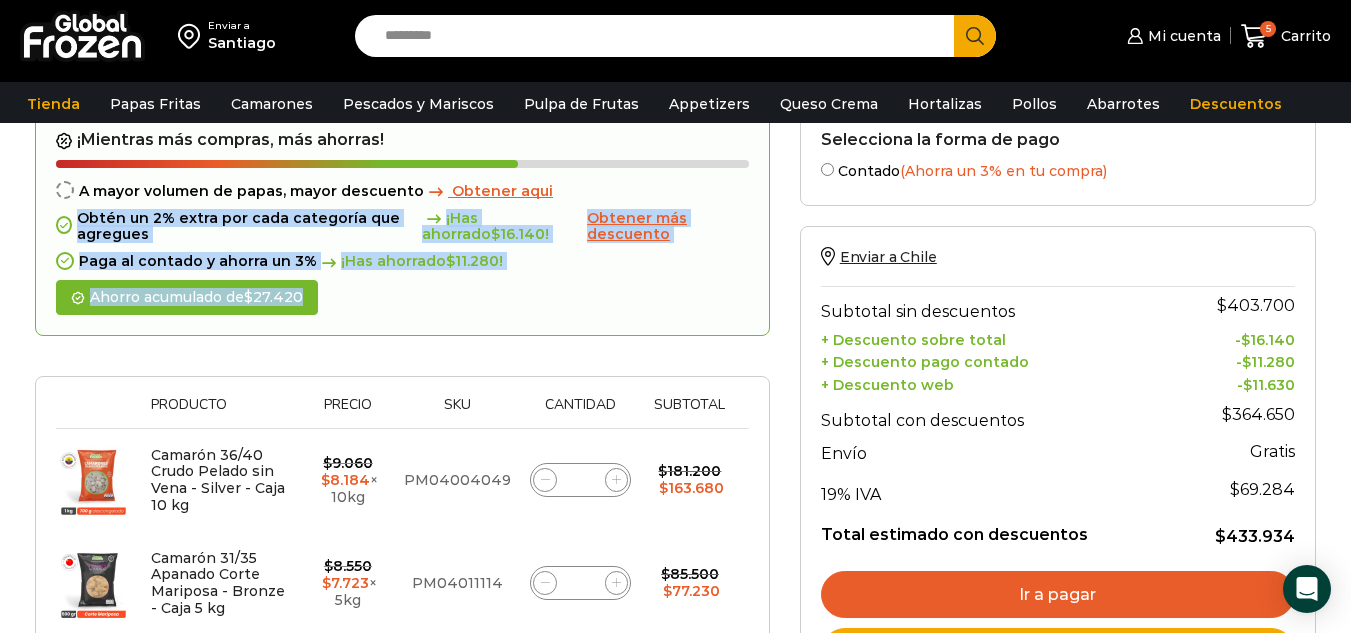 scroll, scrollTop: 0, scrollLeft: 0, axis: both 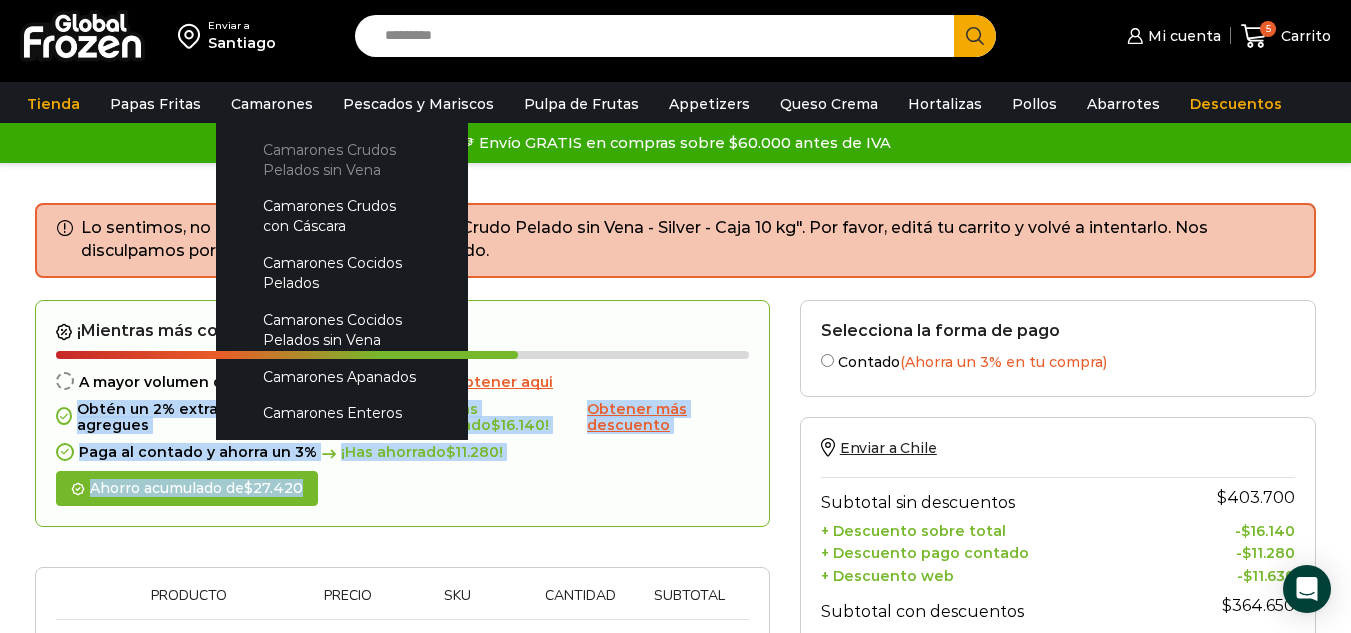 click on "Camarones Crudos Pelados sin Vena" at bounding box center [342, 159] 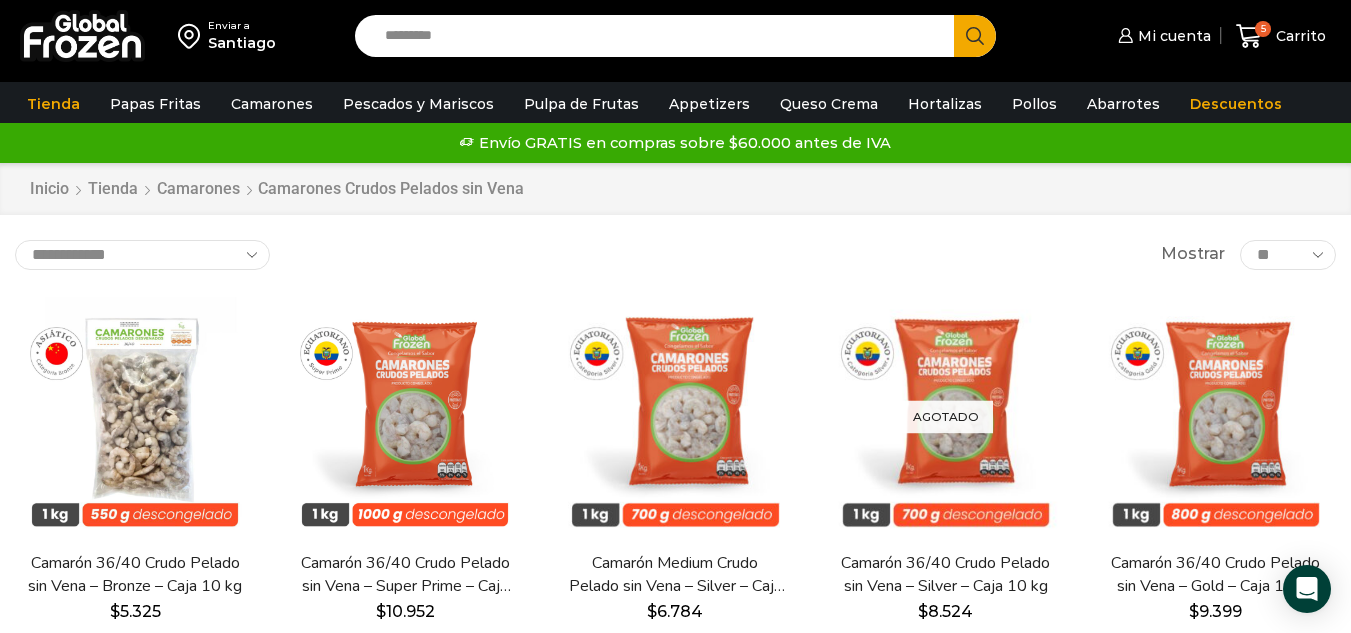 scroll, scrollTop: 0, scrollLeft: 0, axis: both 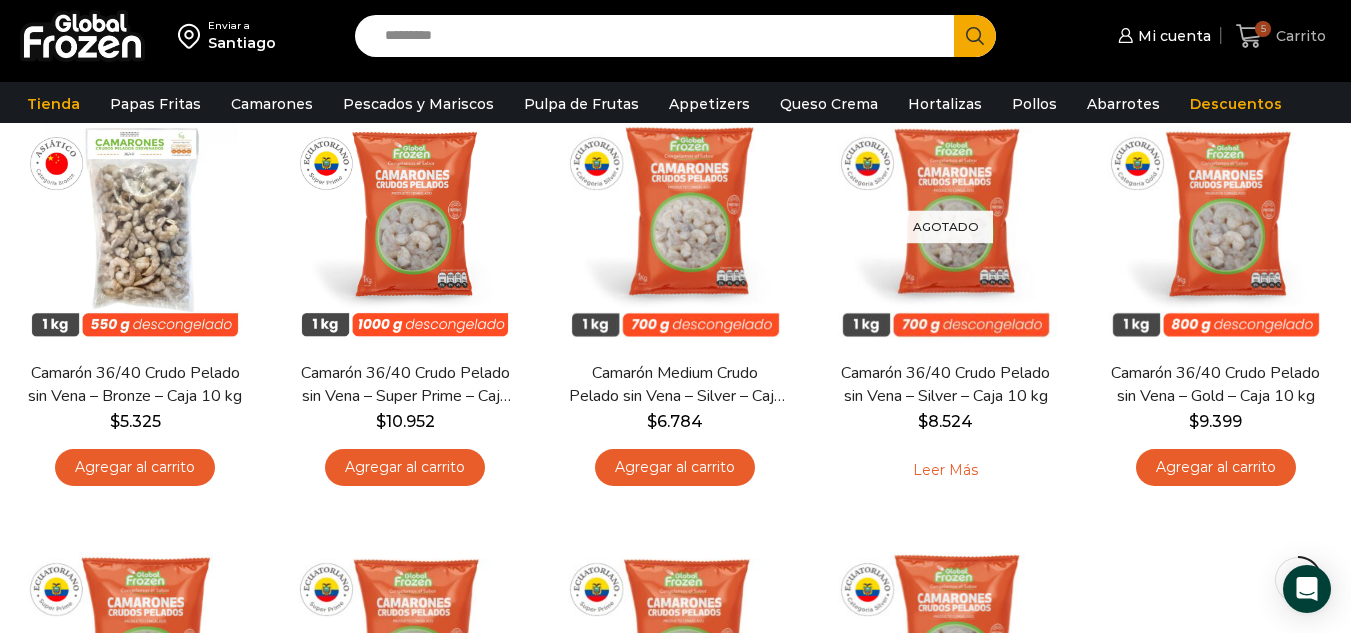 click 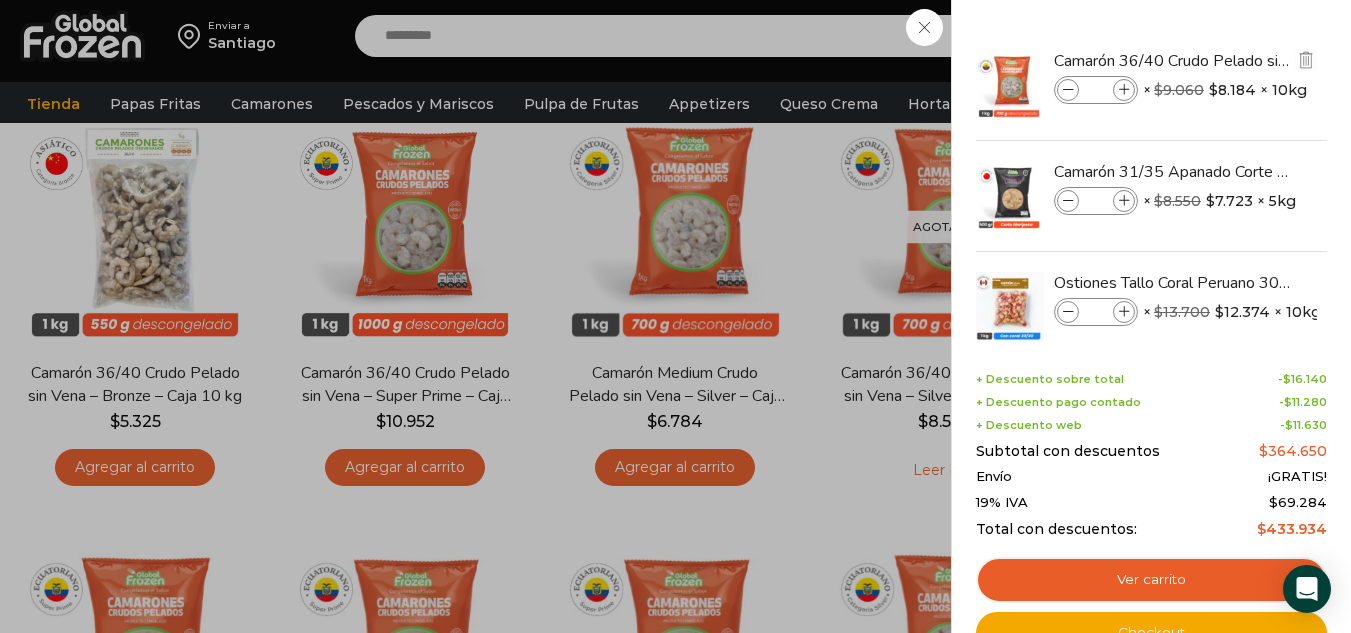 click at bounding box center (1068, 90) 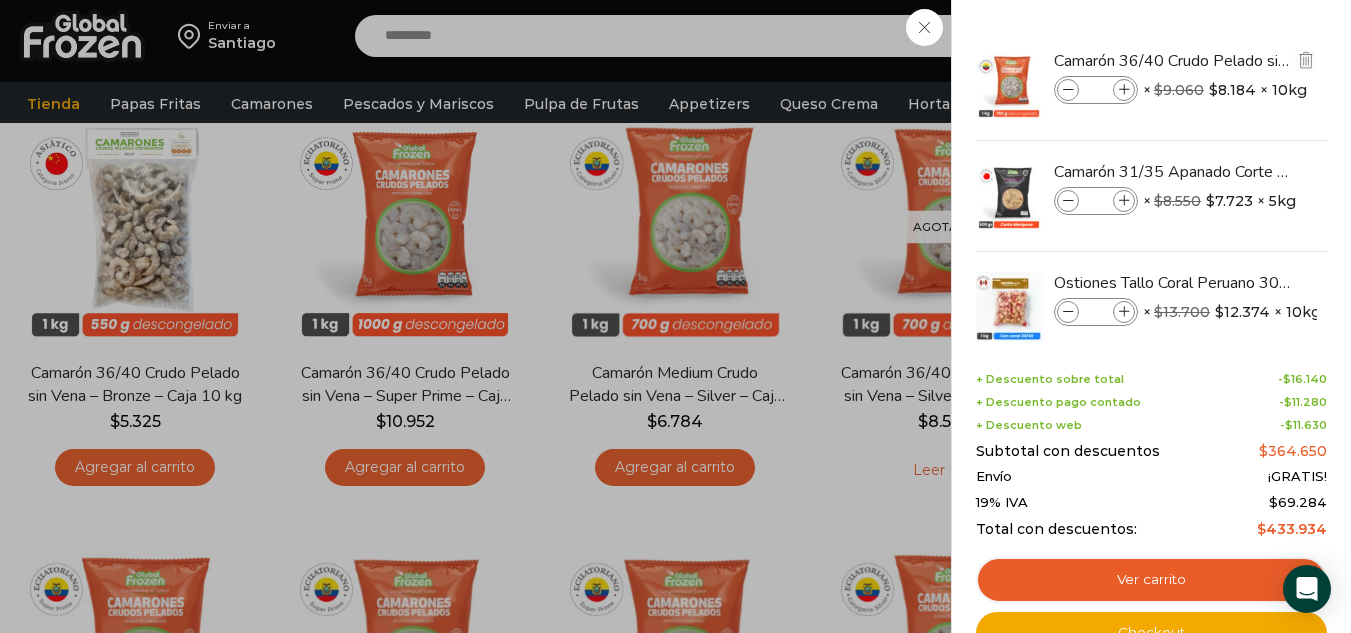 type on "*" 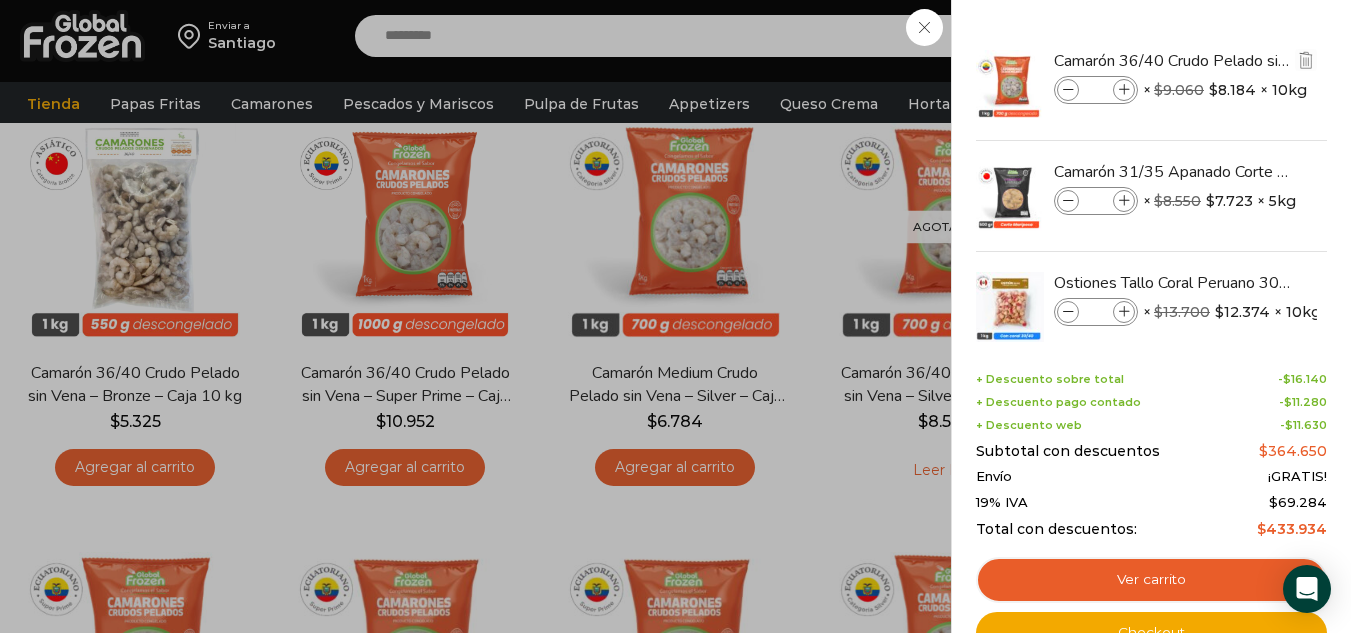click at bounding box center (1068, 90) 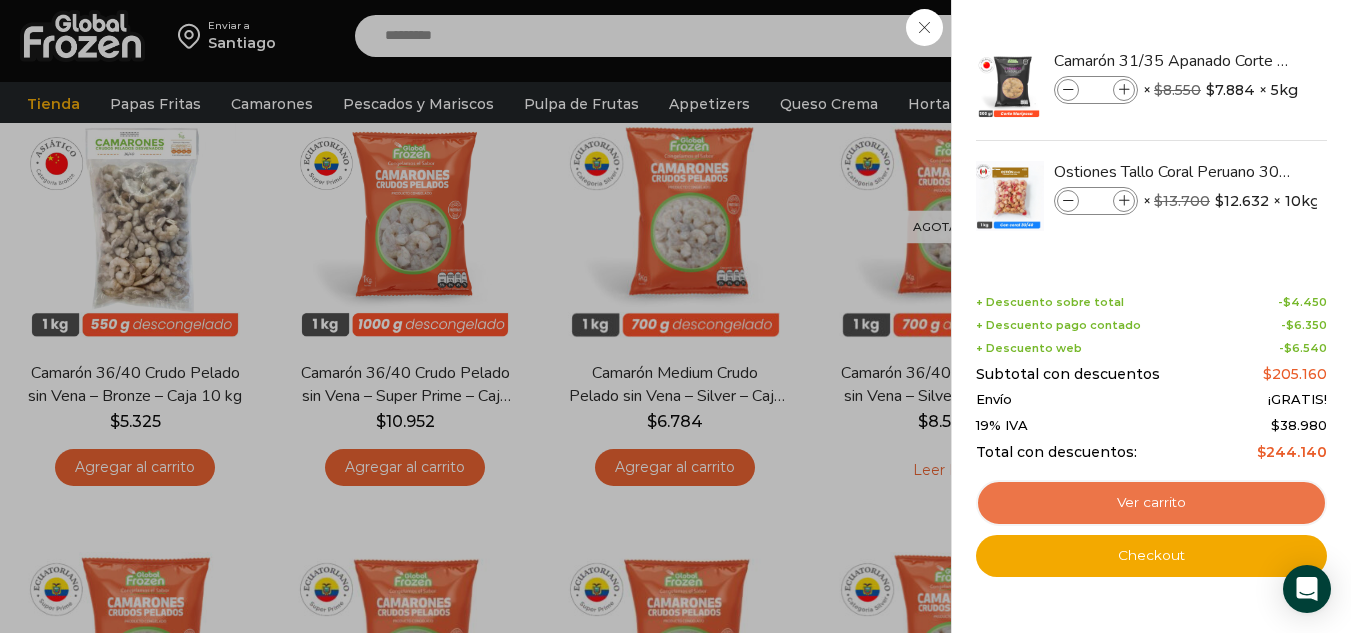 click on "Ver carrito" at bounding box center [1151, 503] 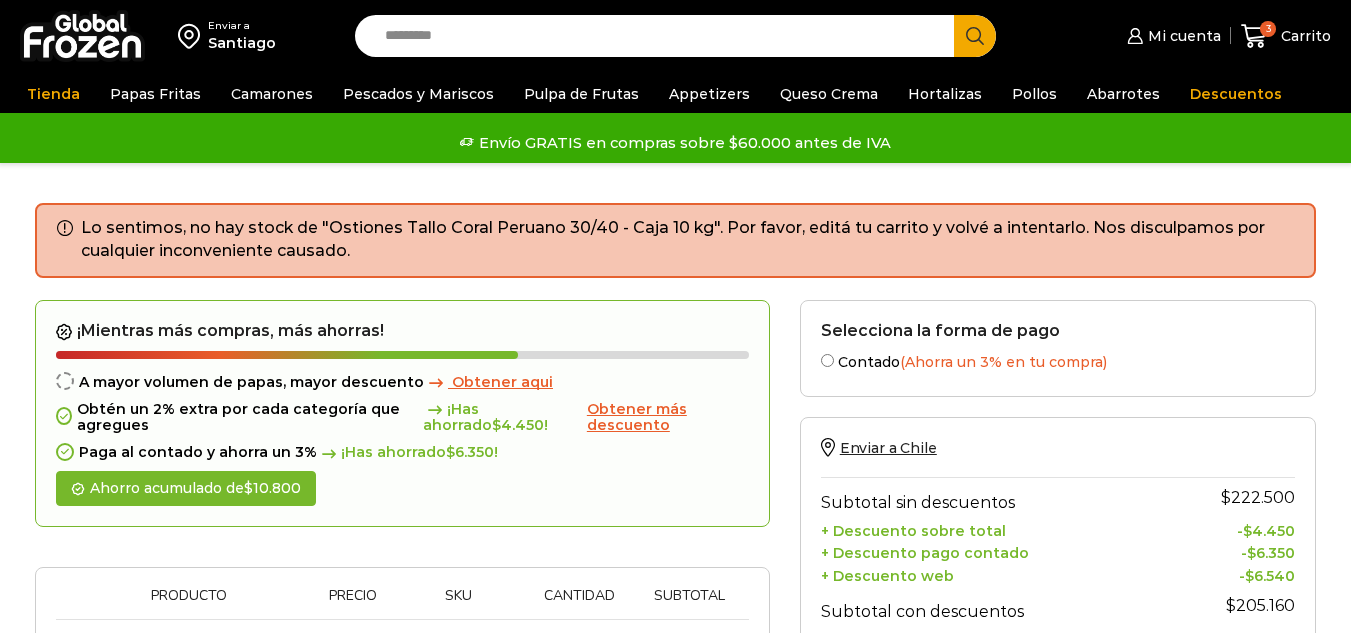 scroll, scrollTop: 0, scrollLeft: 0, axis: both 